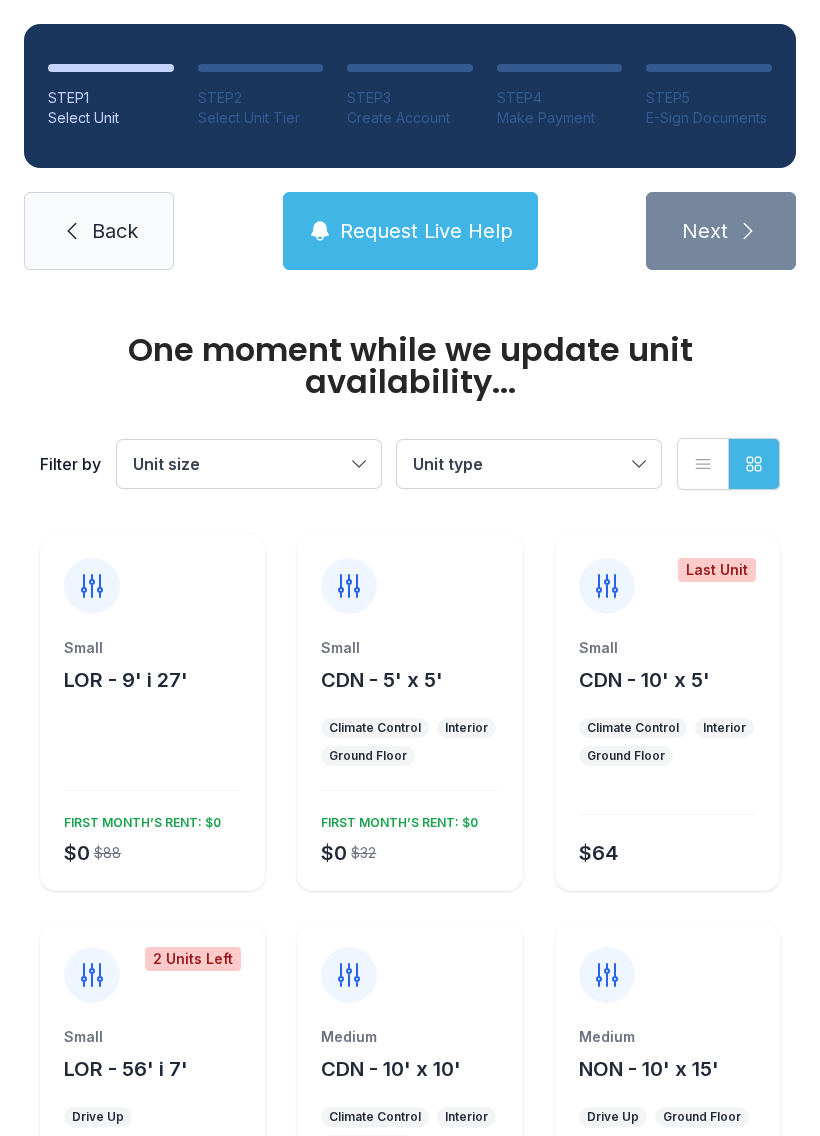 scroll, scrollTop: 0, scrollLeft: 0, axis: both 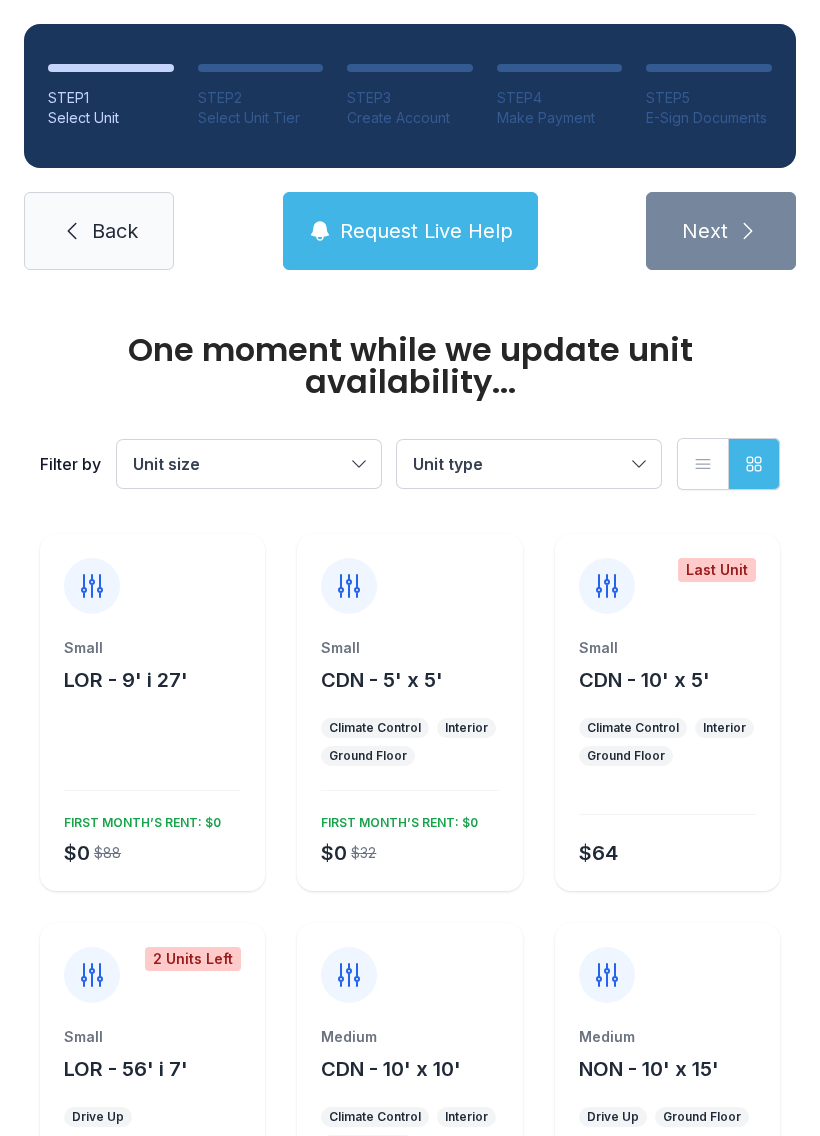 click on "Unit size" at bounding box center [249, 464] 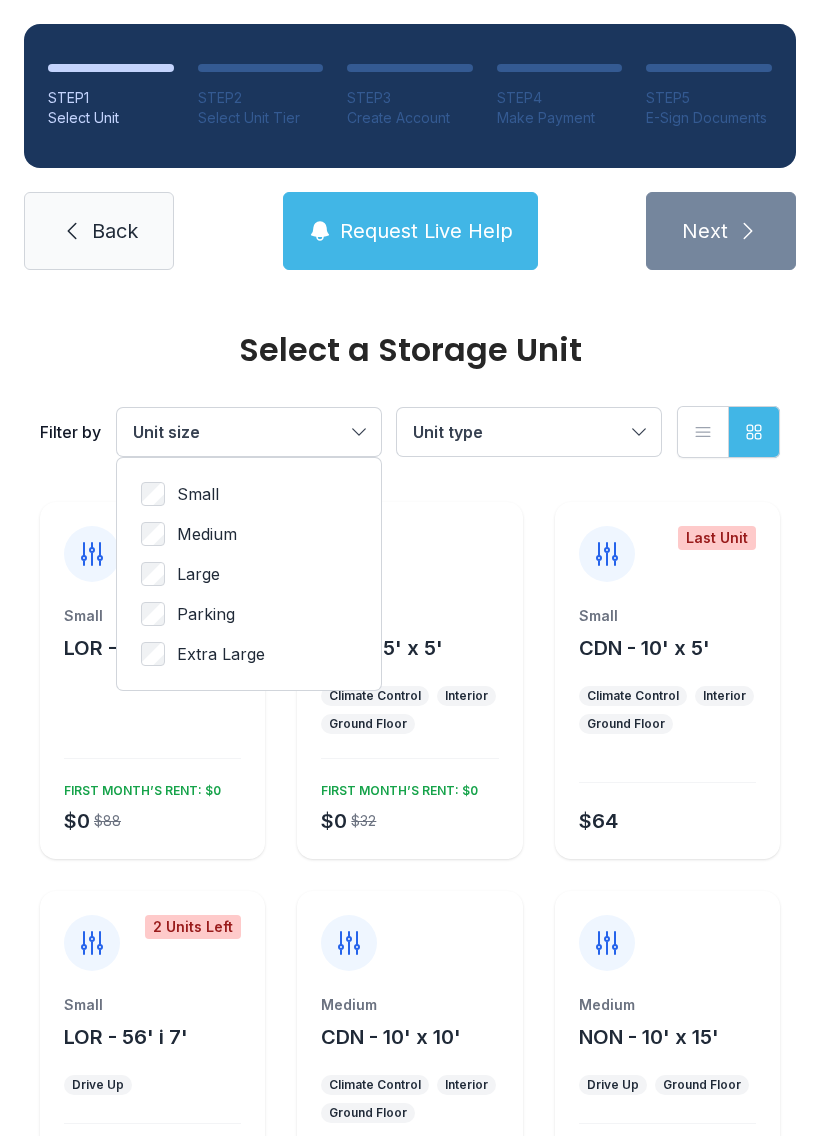 click on "Medium" at bounding box center [249, 494] 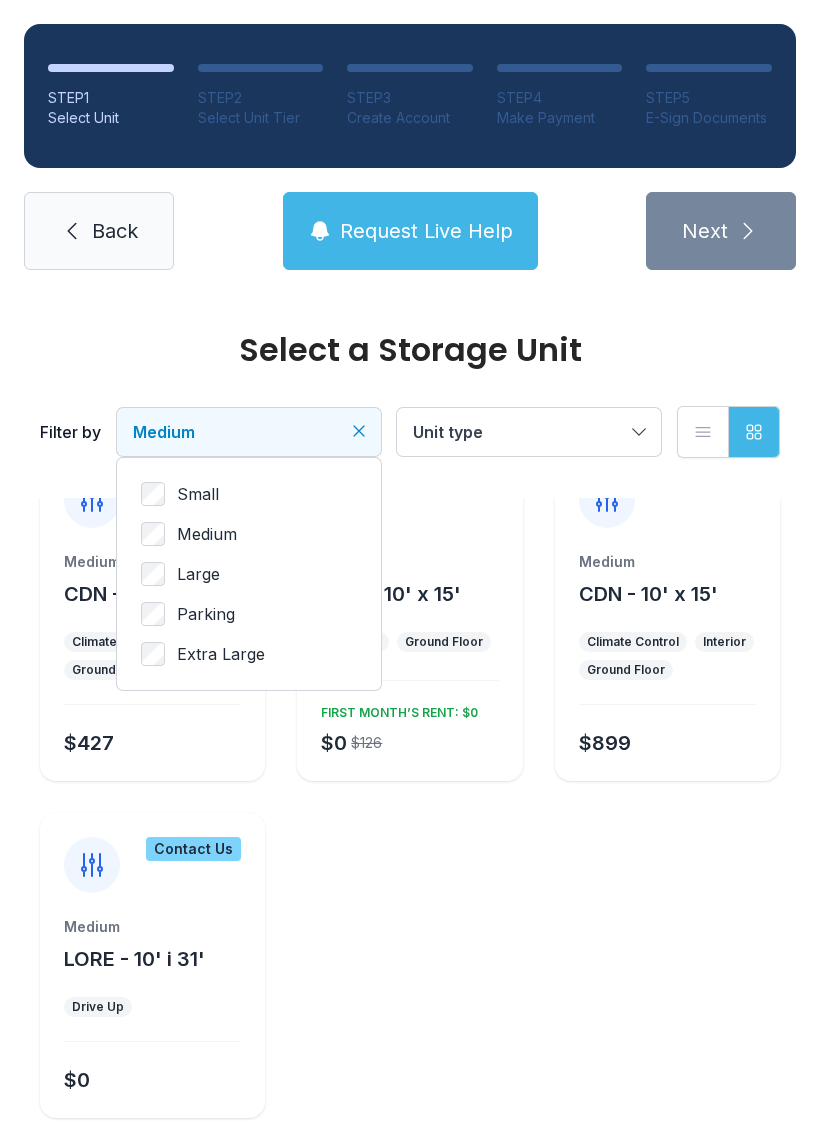 scroll, scrollTop: 72, scrollLeft: 0, axis: vertical 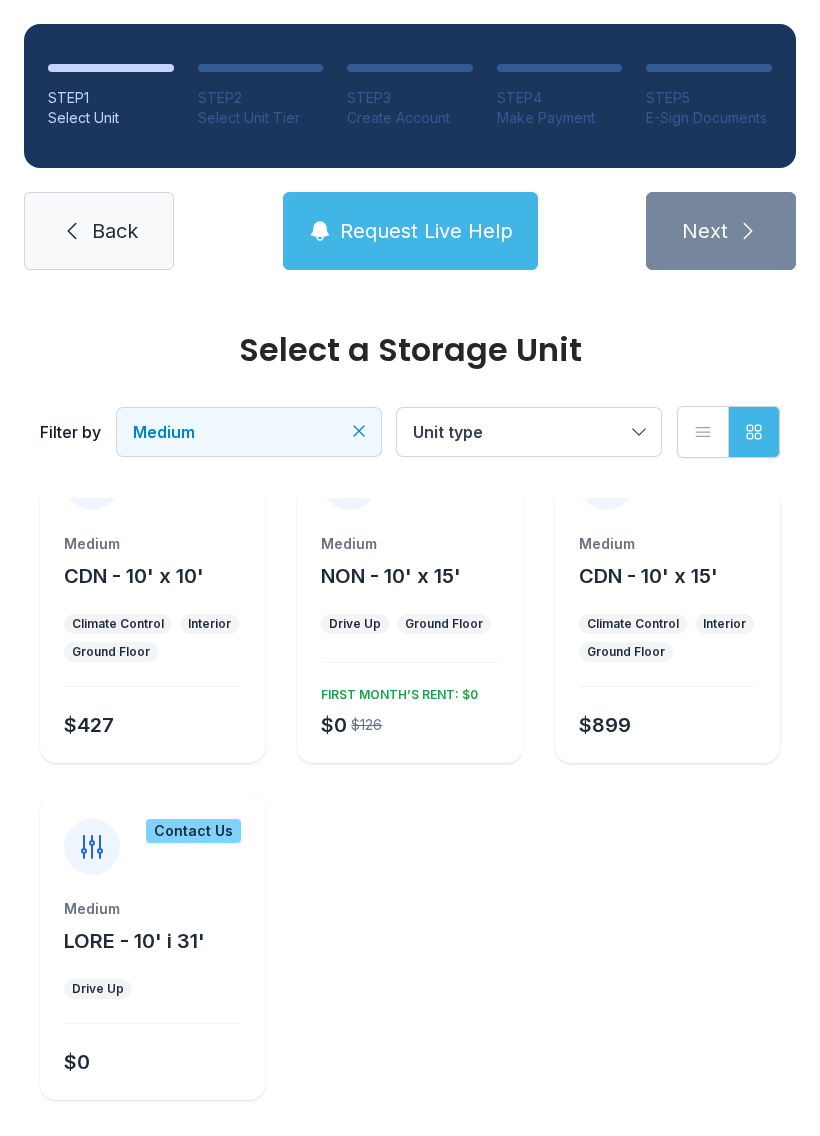 click at bounding box center [152, 686] 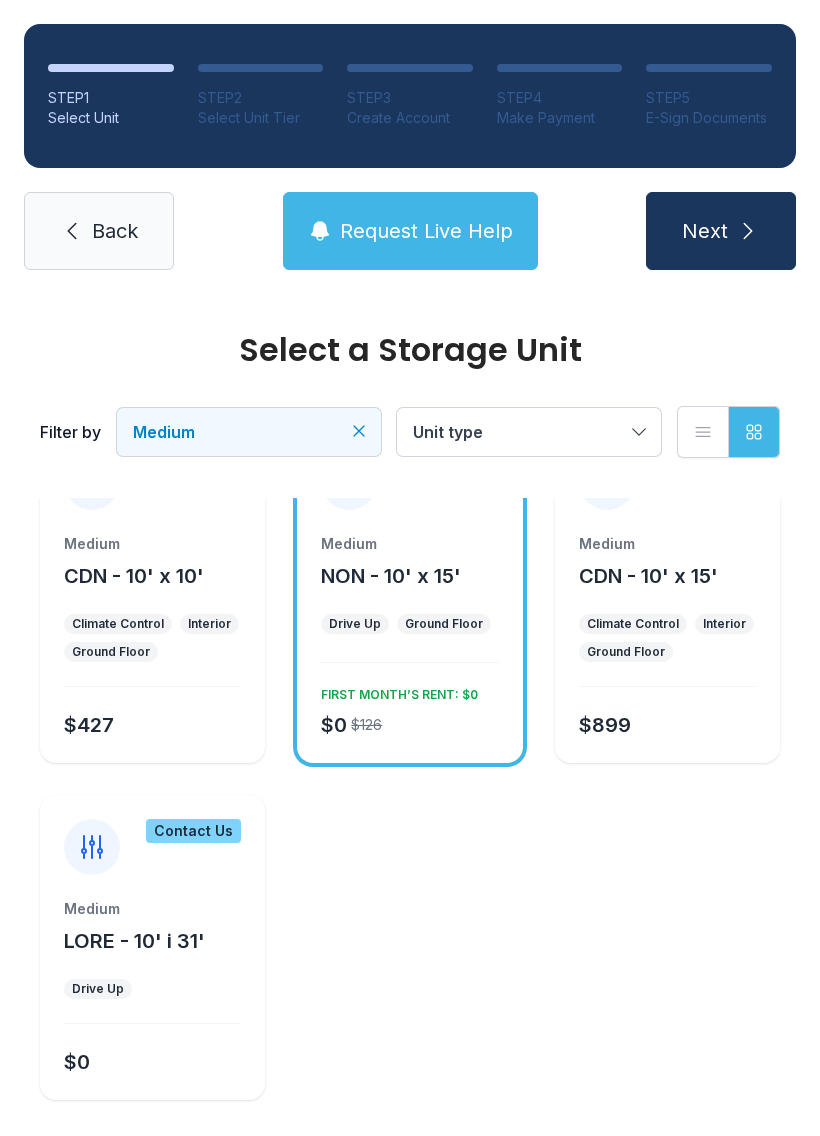 click on "Next" at bounding box center [721, 231] 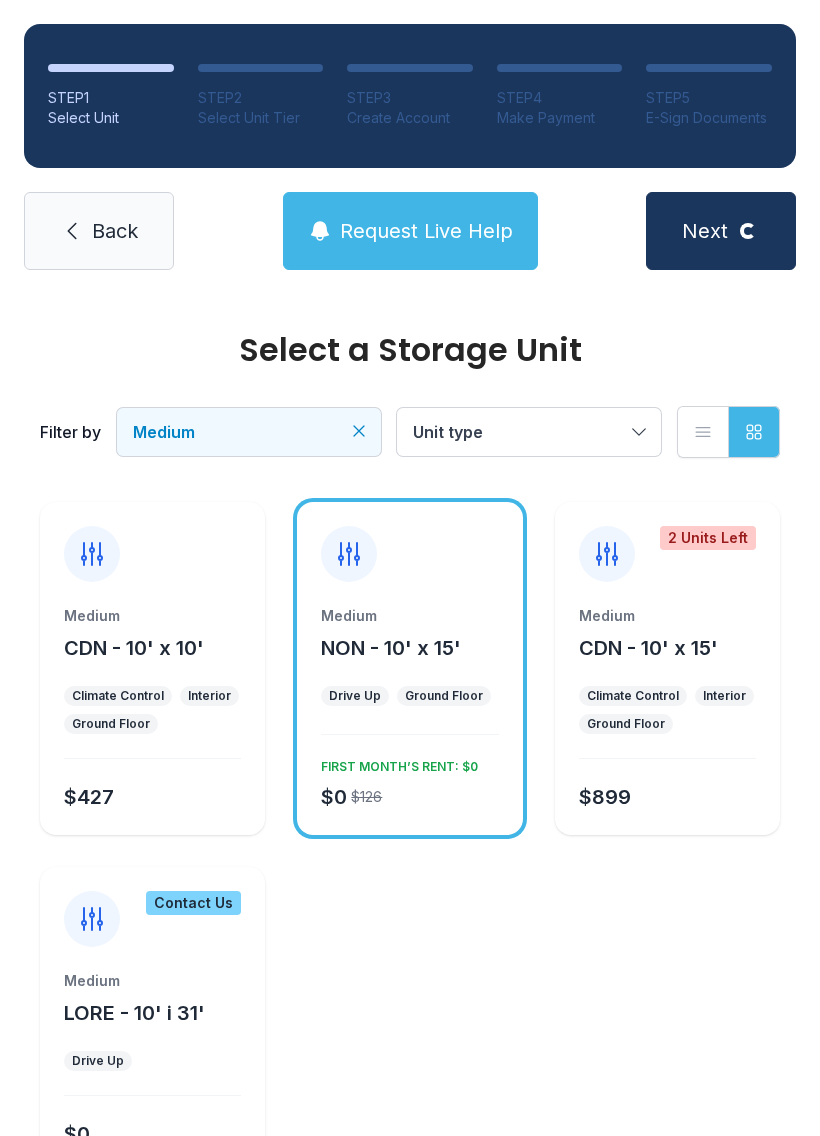 scroll, scrollTop: 0, scrollLeft: 0, axis: both 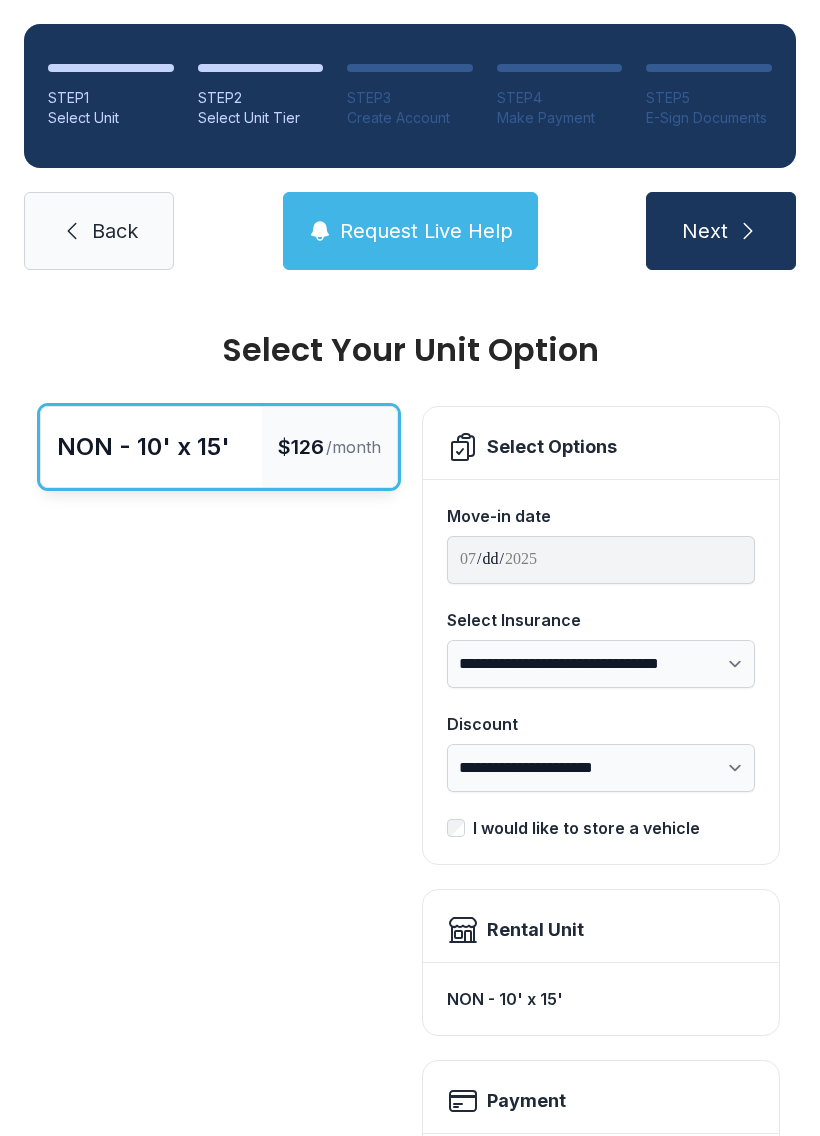 click on "Next" at bounding box center (721, 231) 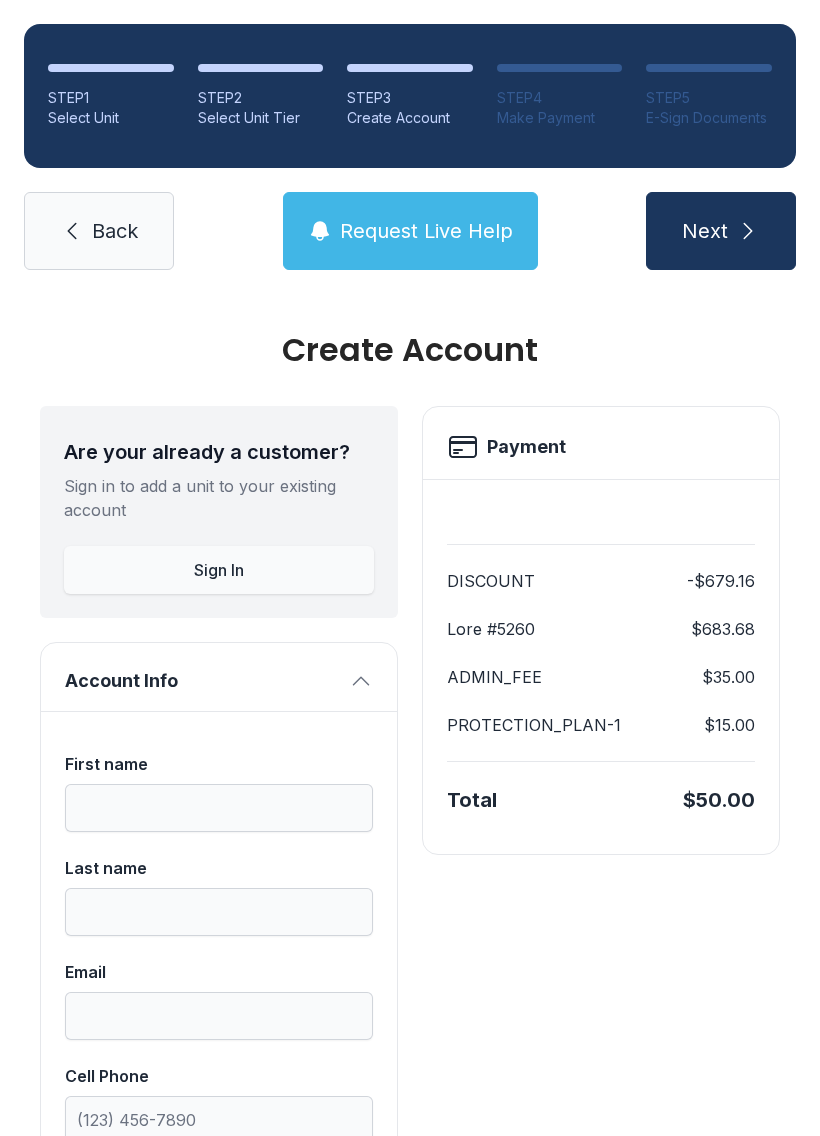 click on "Back" at bounding box center (99, 231) 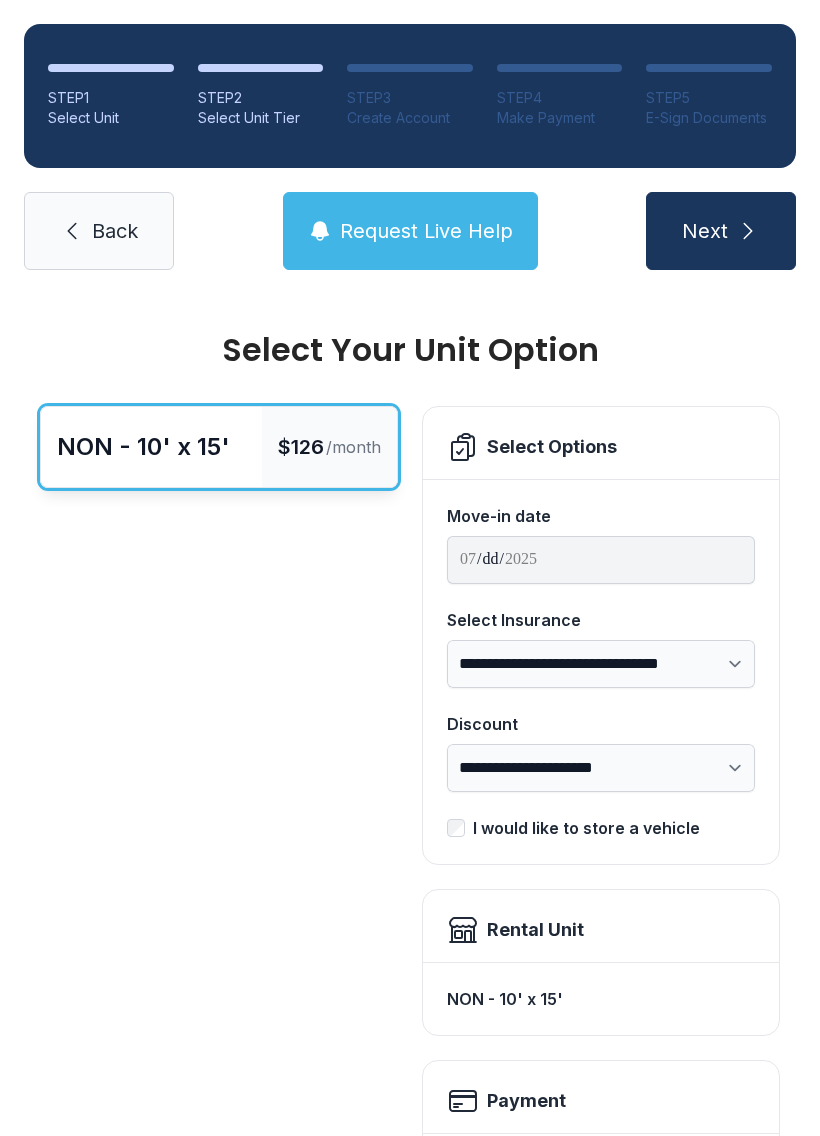 click on "Next" at bounding box center (721, 231) 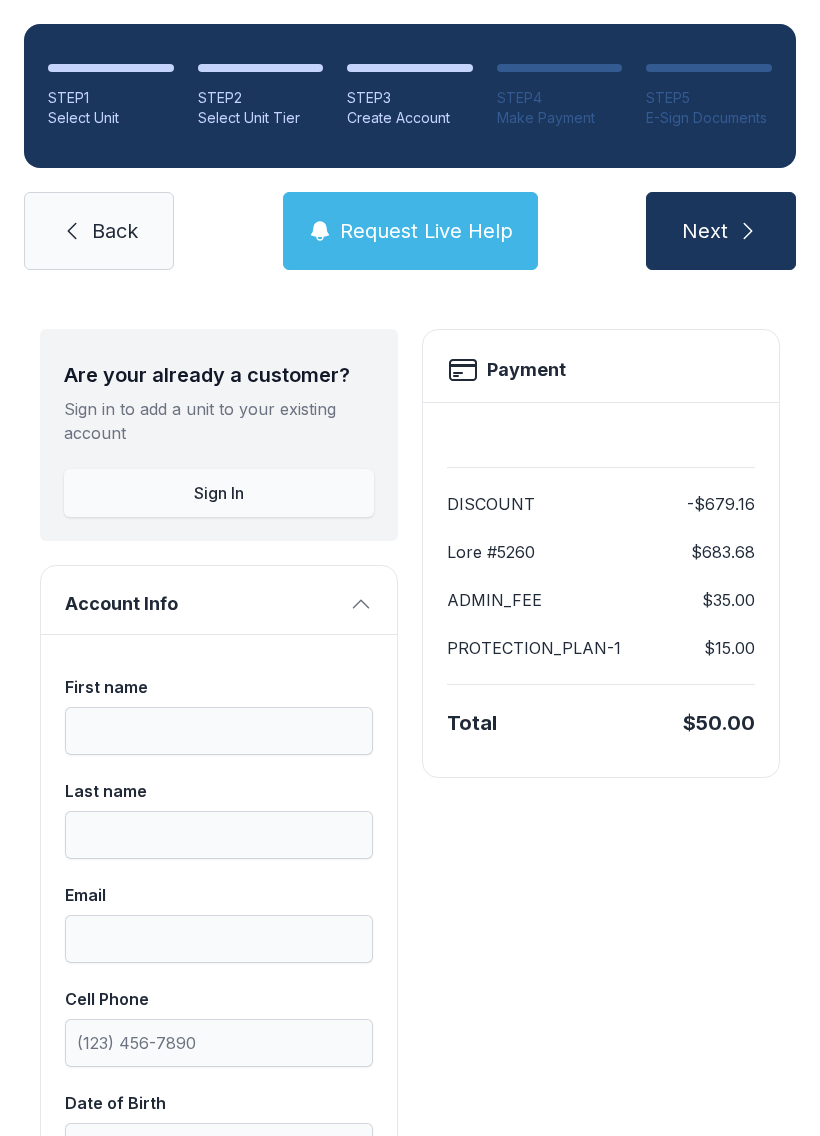 scroll, scrollTop: 82, scrollLeft: 0, axis: vertical 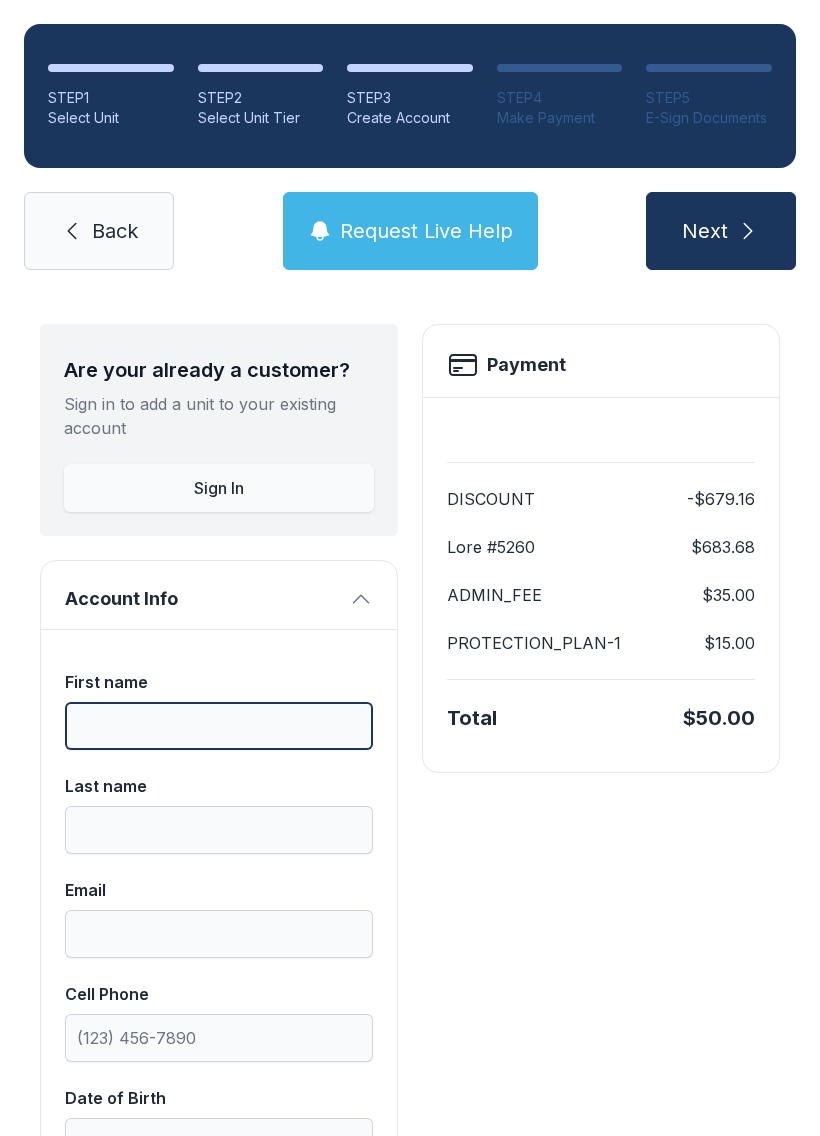 click on "First name" at bounding box center (219, 726) 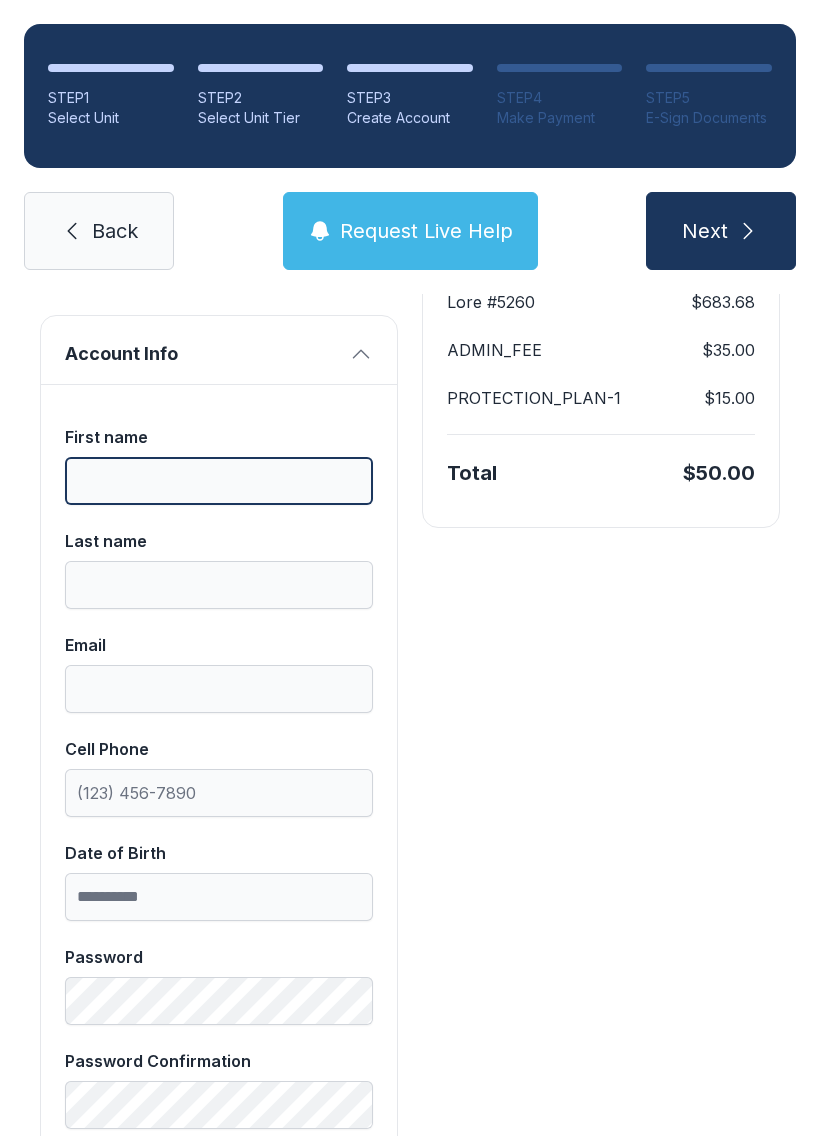 scroll, scrollTop: 331, scrollLeft: 0, axis: vertical 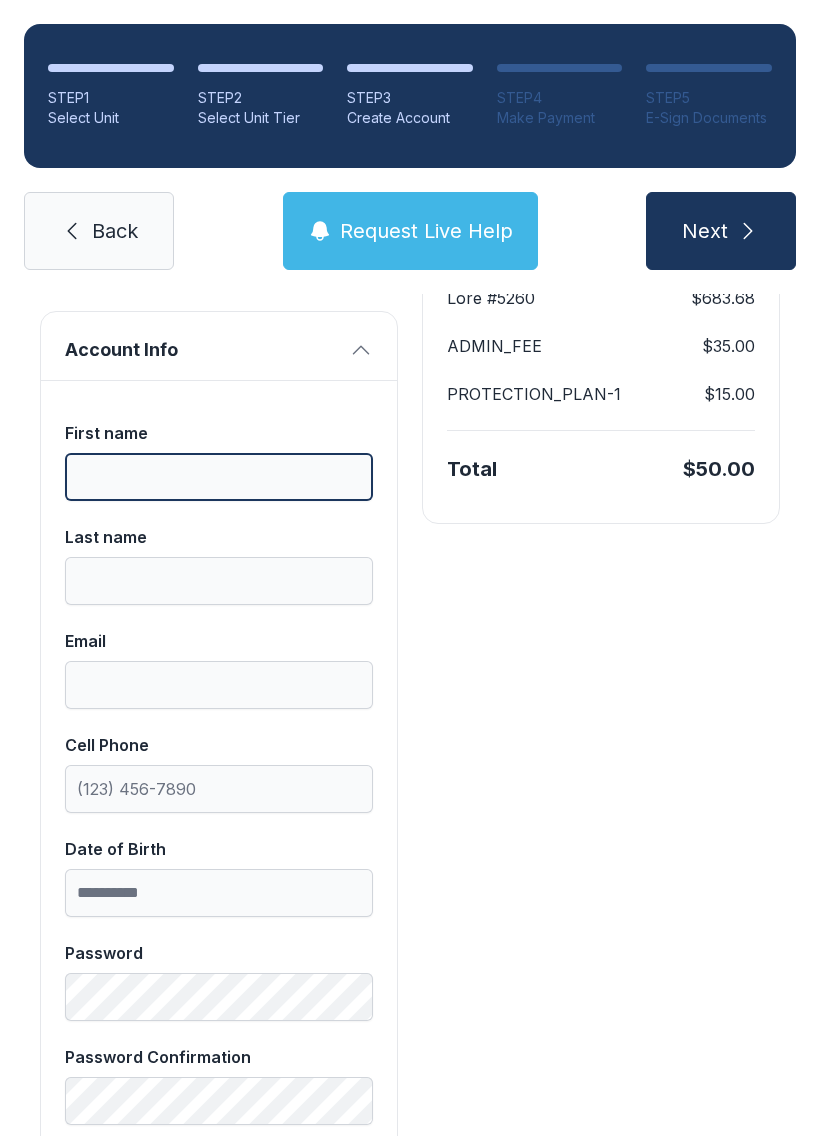 click on "First name" at bounding box center [219, 477] 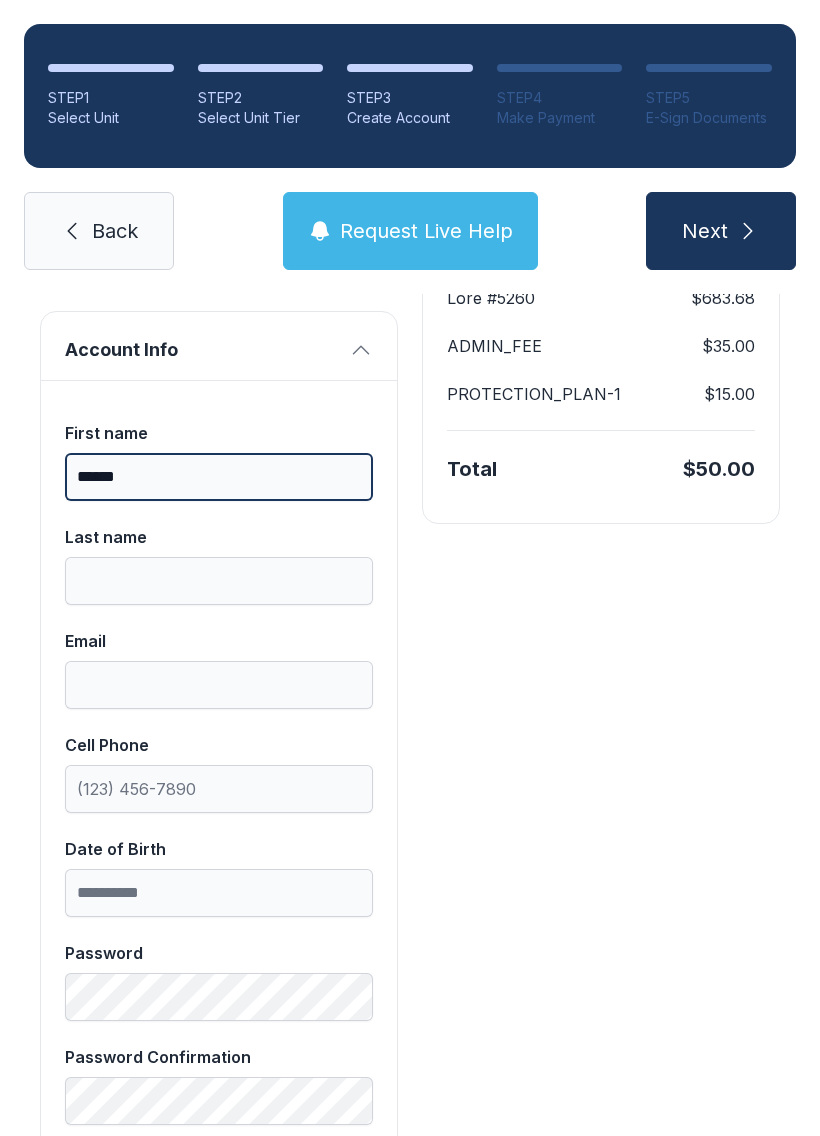 type on "******" 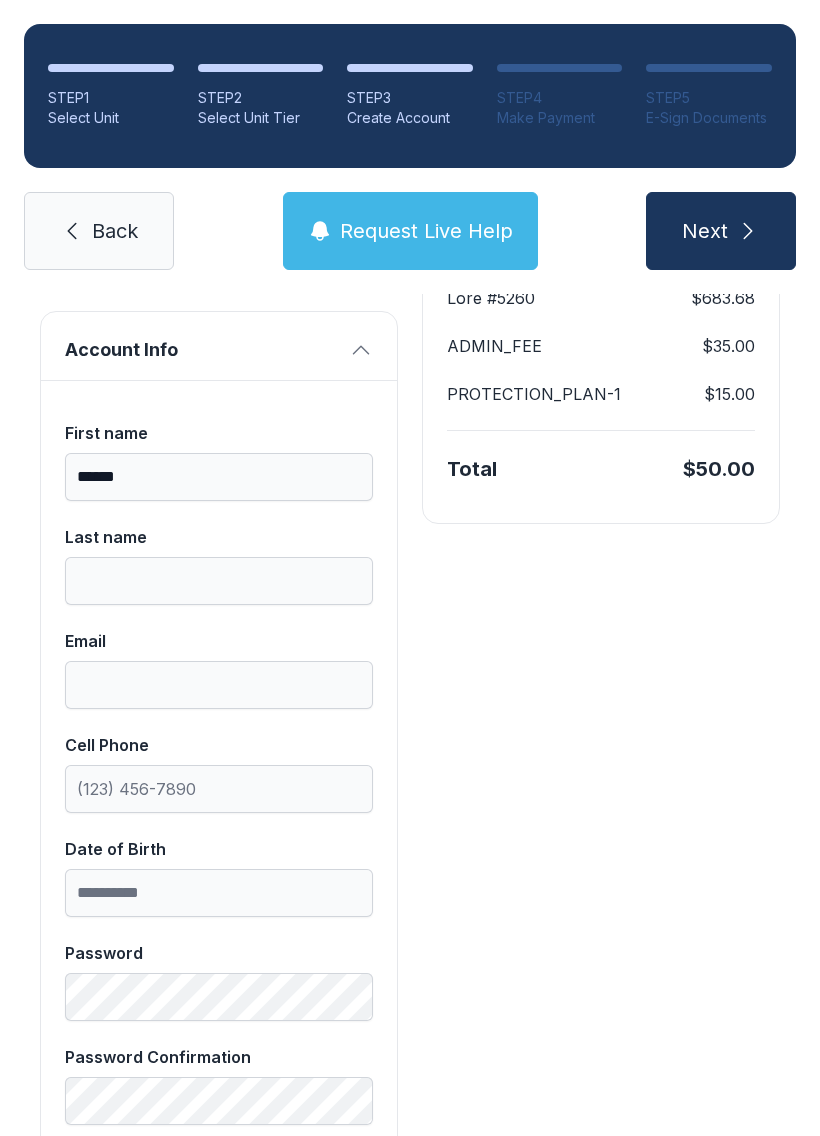 click on "Last name" at bounding box center [219, 581] 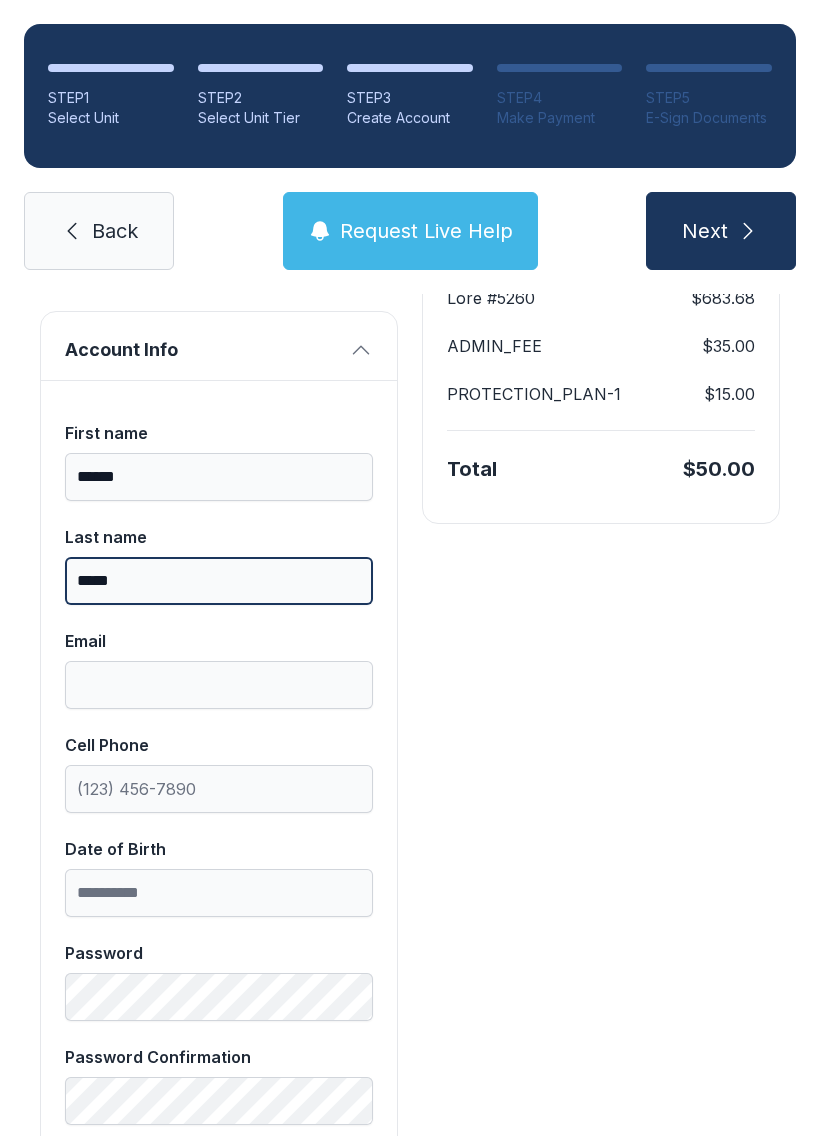 type on "*****" 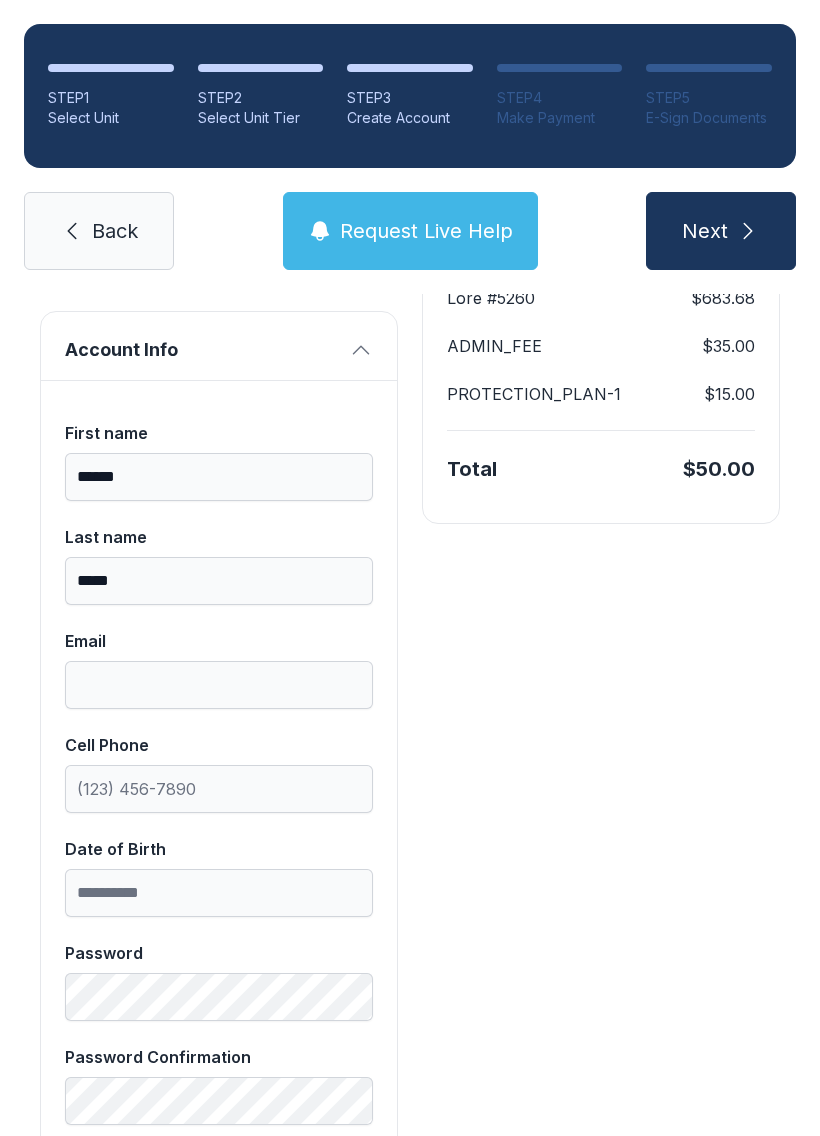 click on "Email" at bounding box center (219, 685) 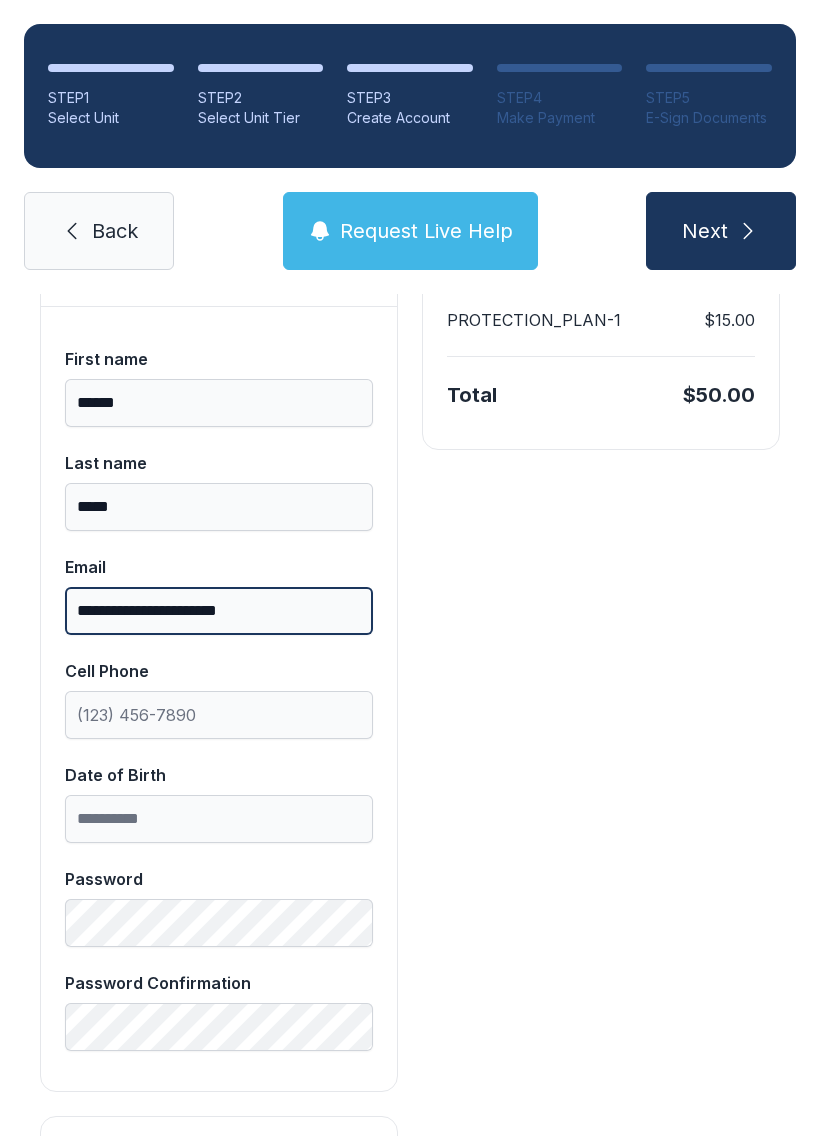 scroll, scrollTop: 446, scrollLeft: 0, axis: vertical 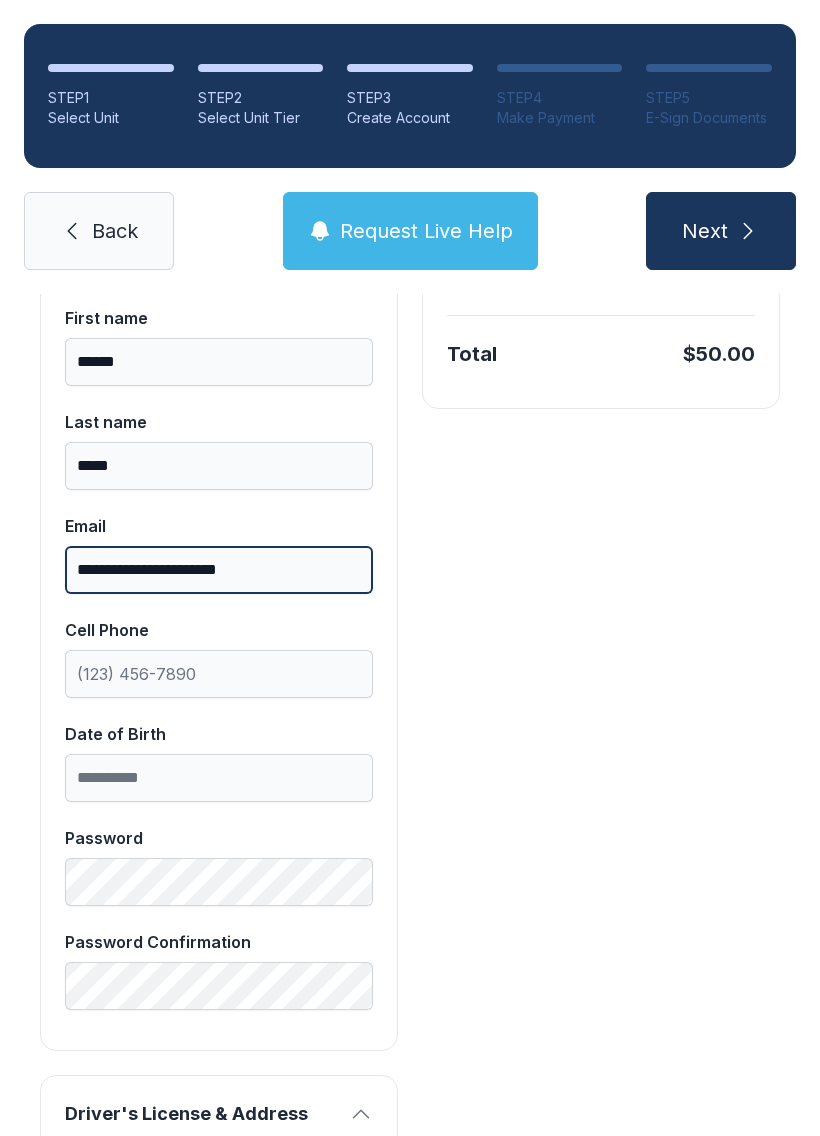 type on "**********" 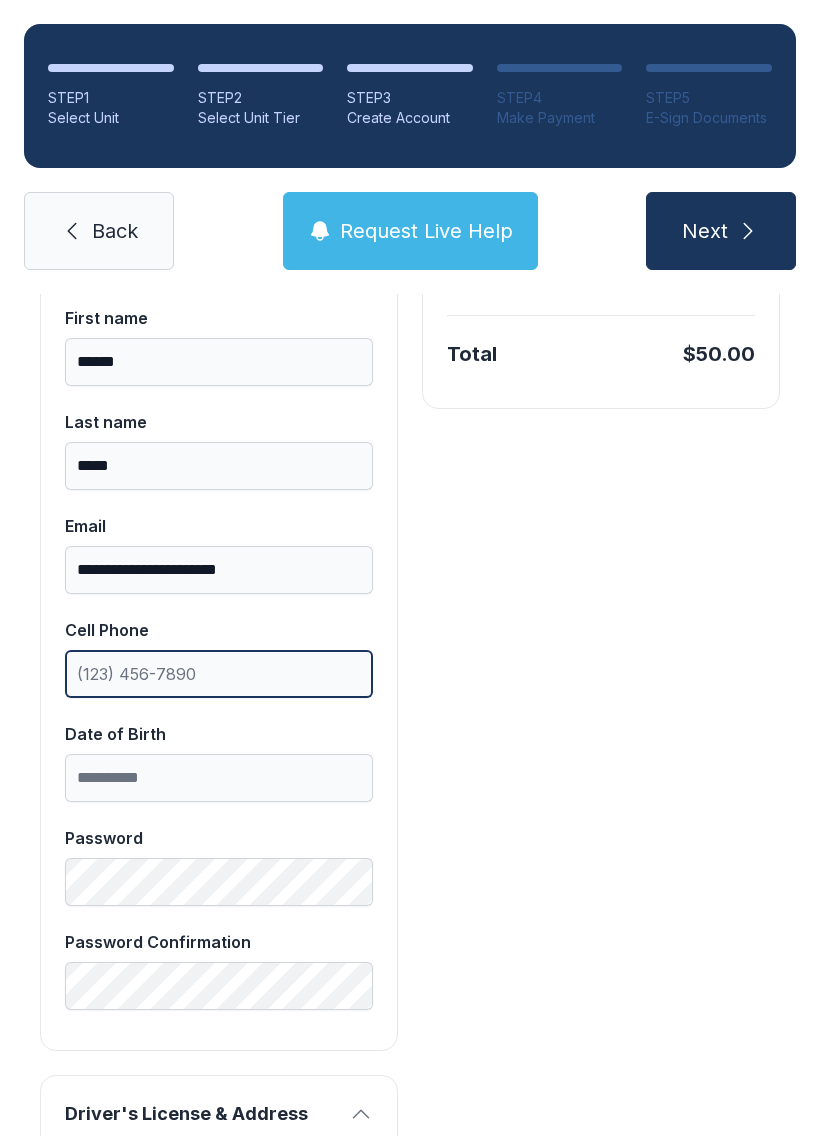 click on "Cell Phone" at bounding box center (219, 674) 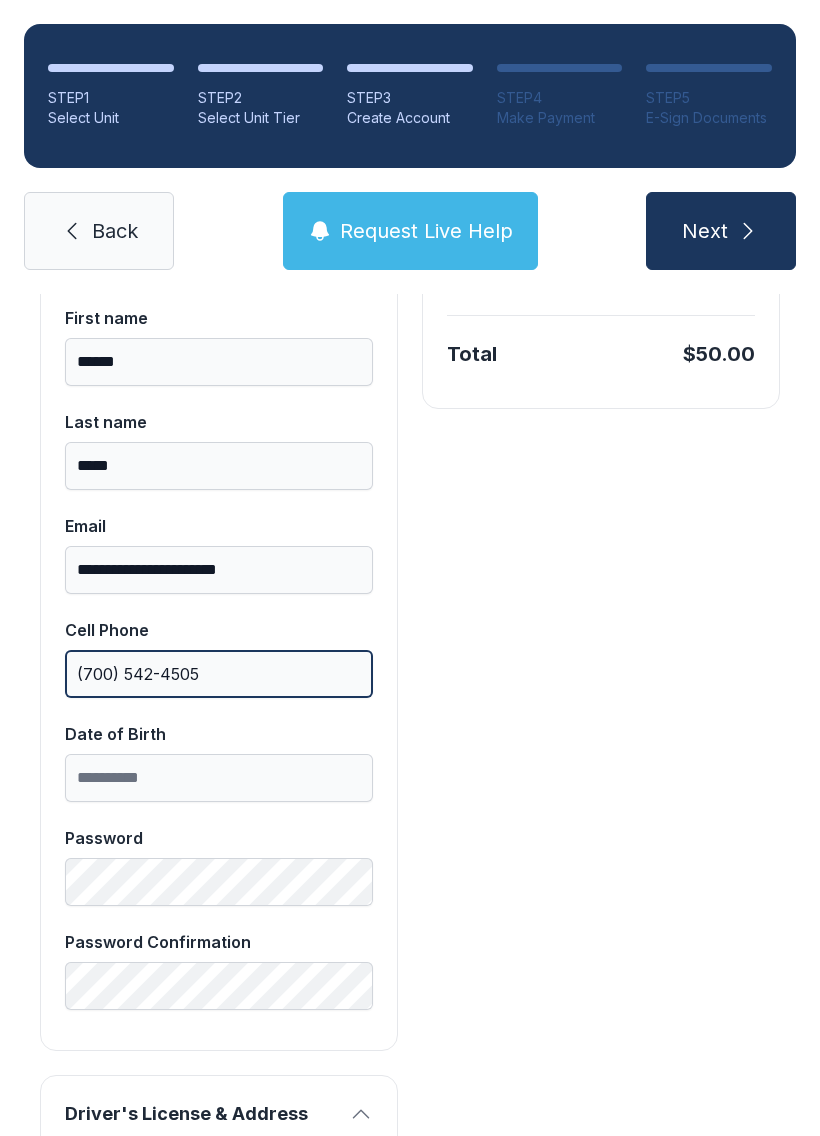 type on "(700) 542-4505" 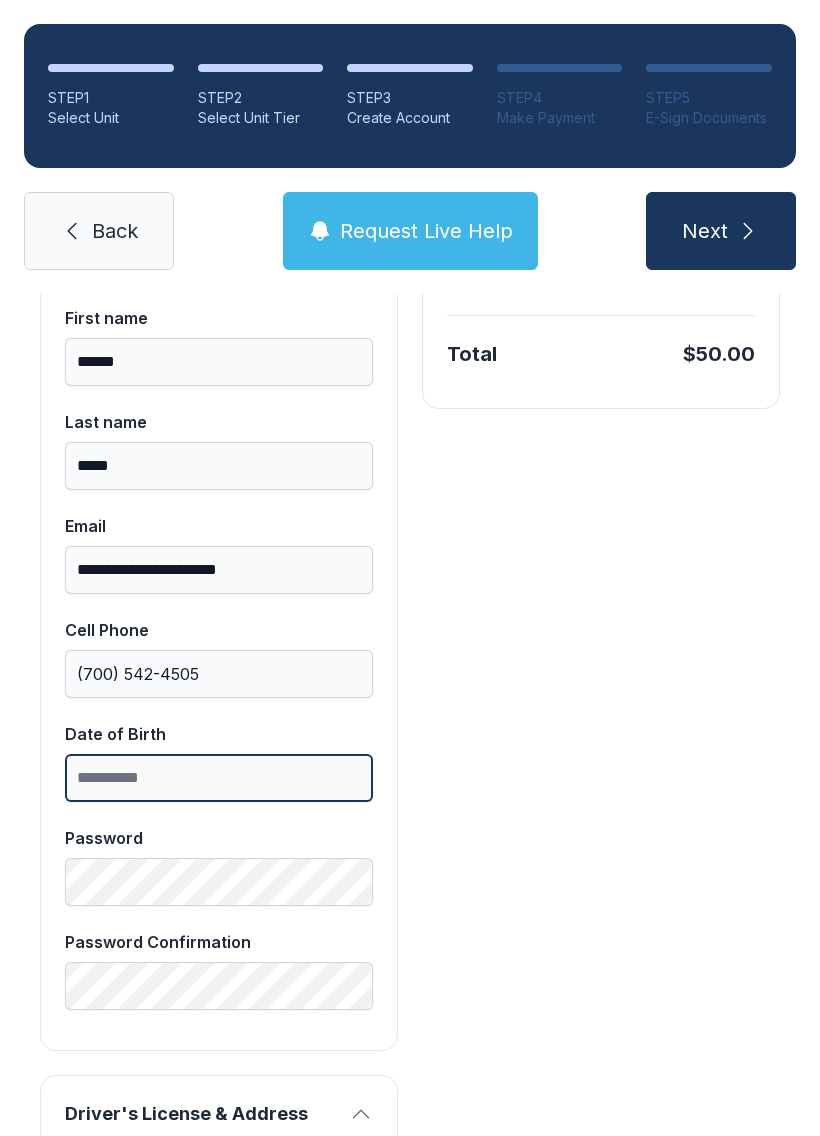 click on "Date of Birth" at bounding box center [219, 778] 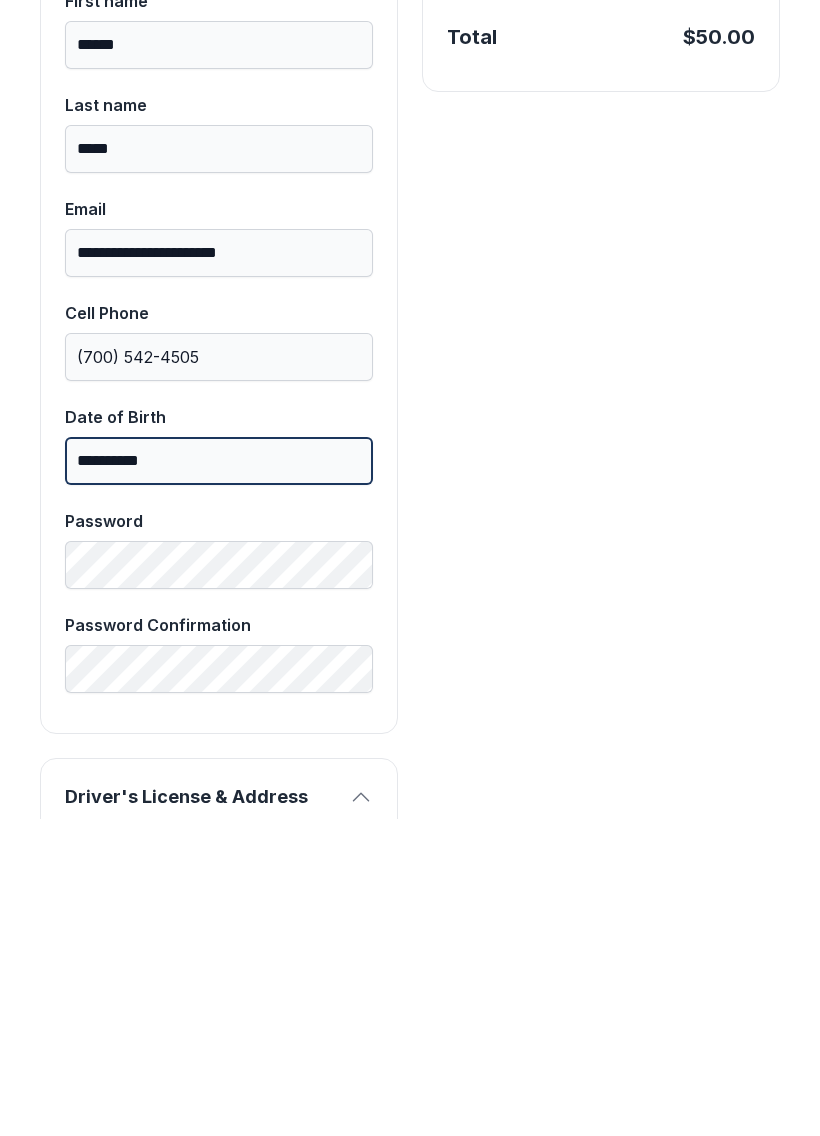 type on "**********" 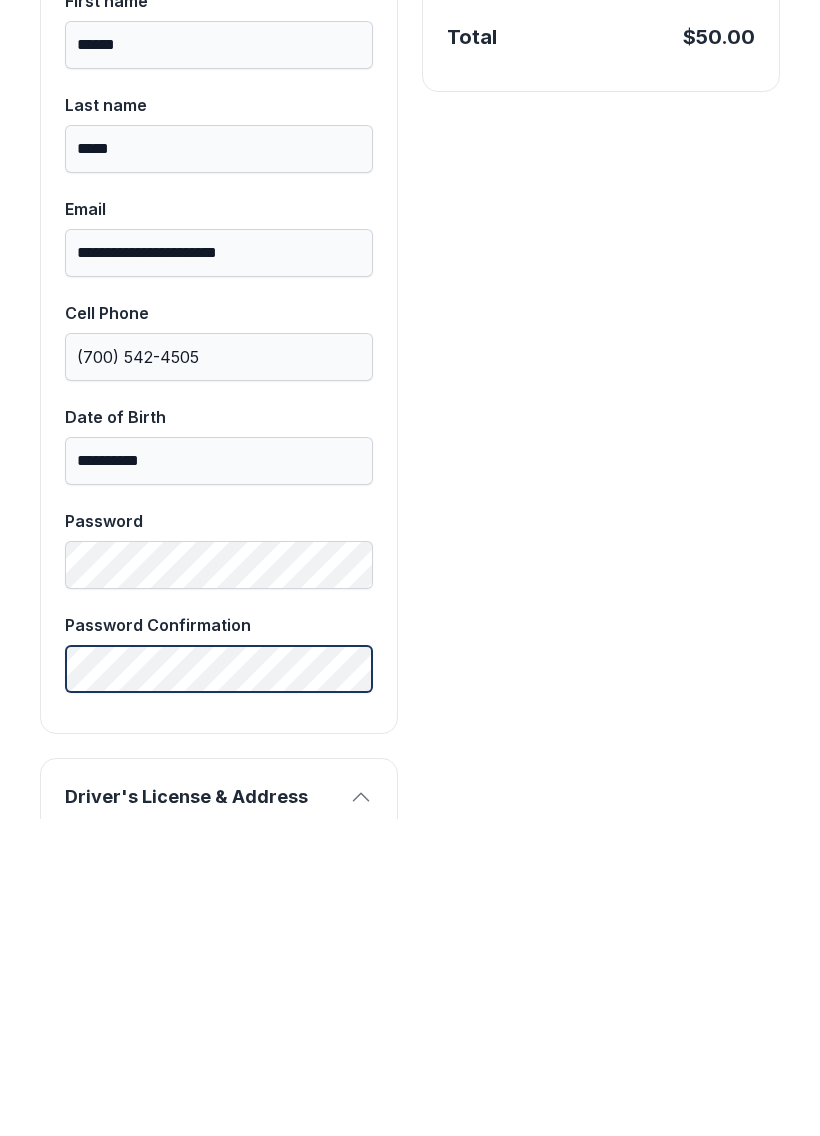 scroll, scrollTop: 543, scrollLeft: 0, axis: vertical 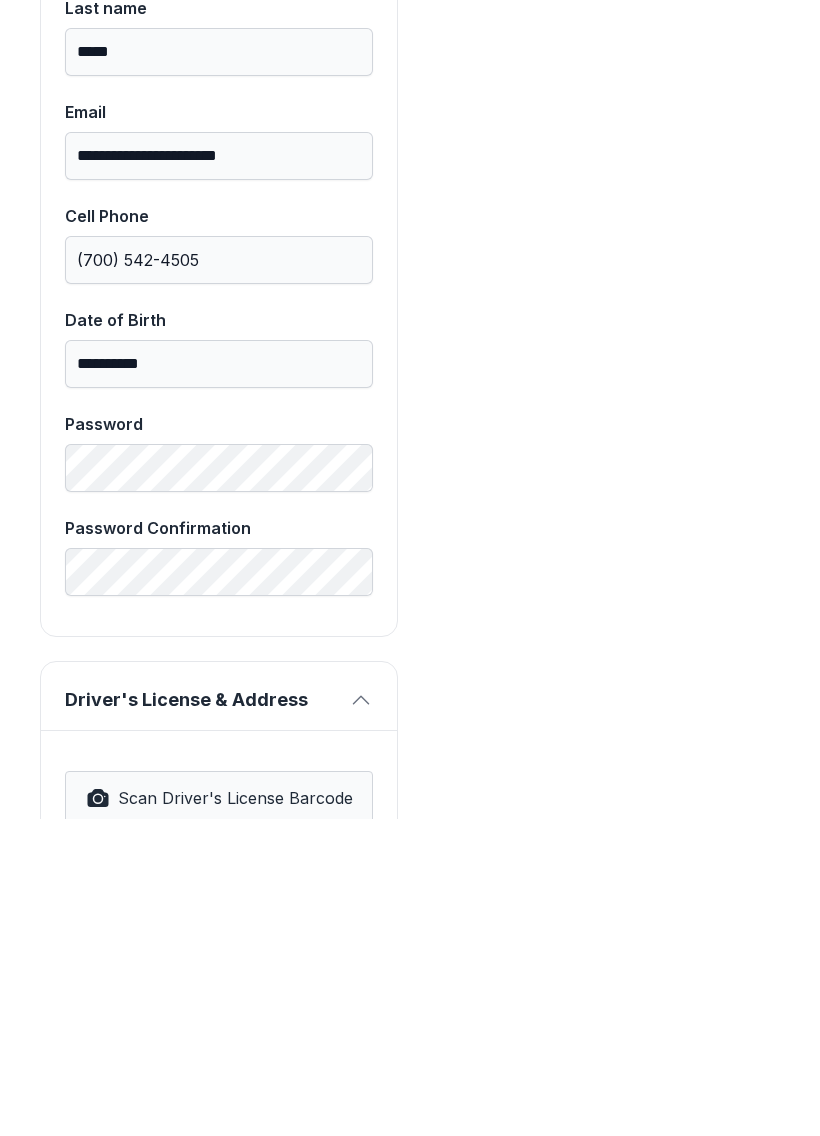 click on "**********" at bounding box center (219, 953) 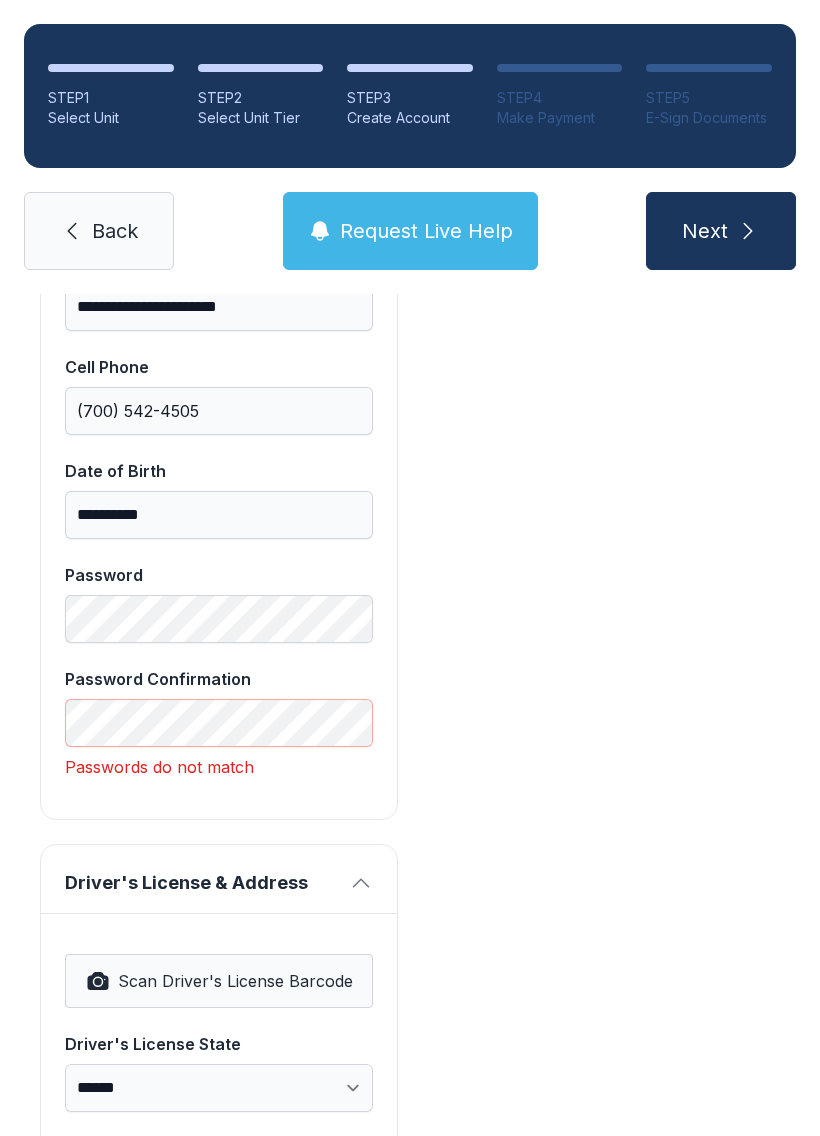 scroll, scrollTop: 720, scrollLeft: 0, axis: vertical 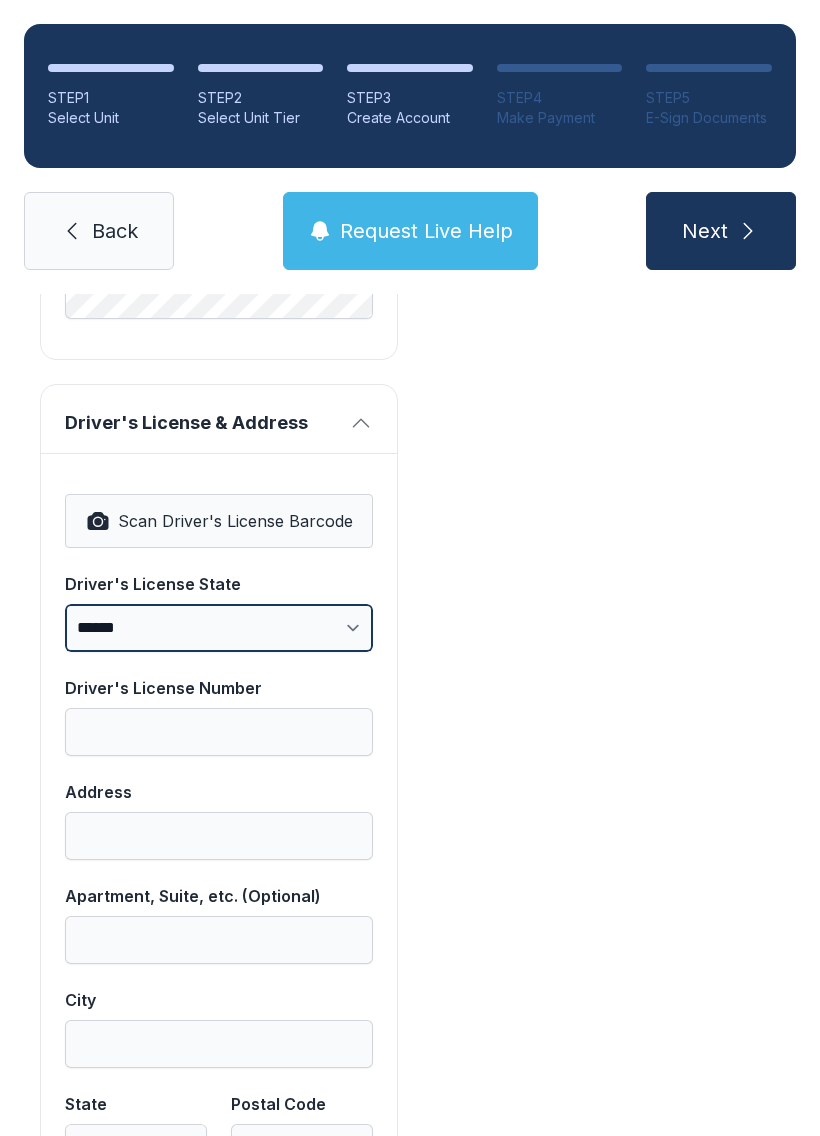 click on "**********" at bounding box center [219, 628] 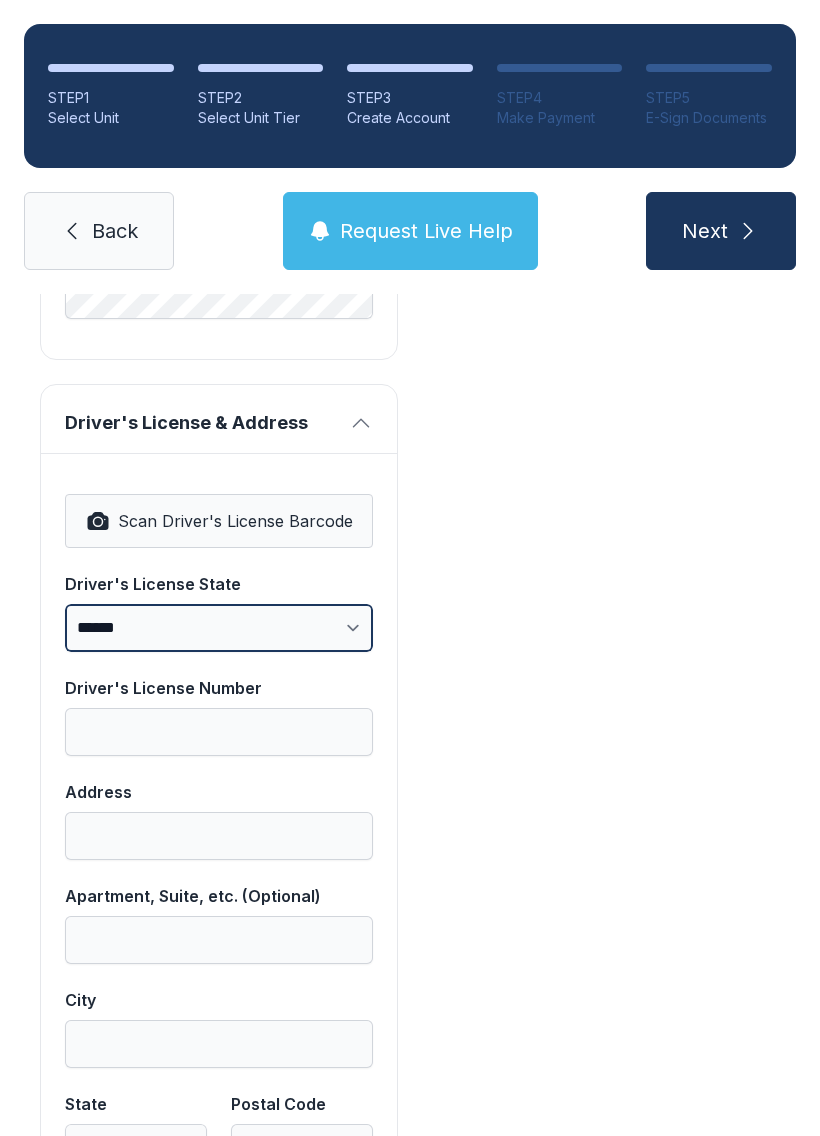 select on "**" 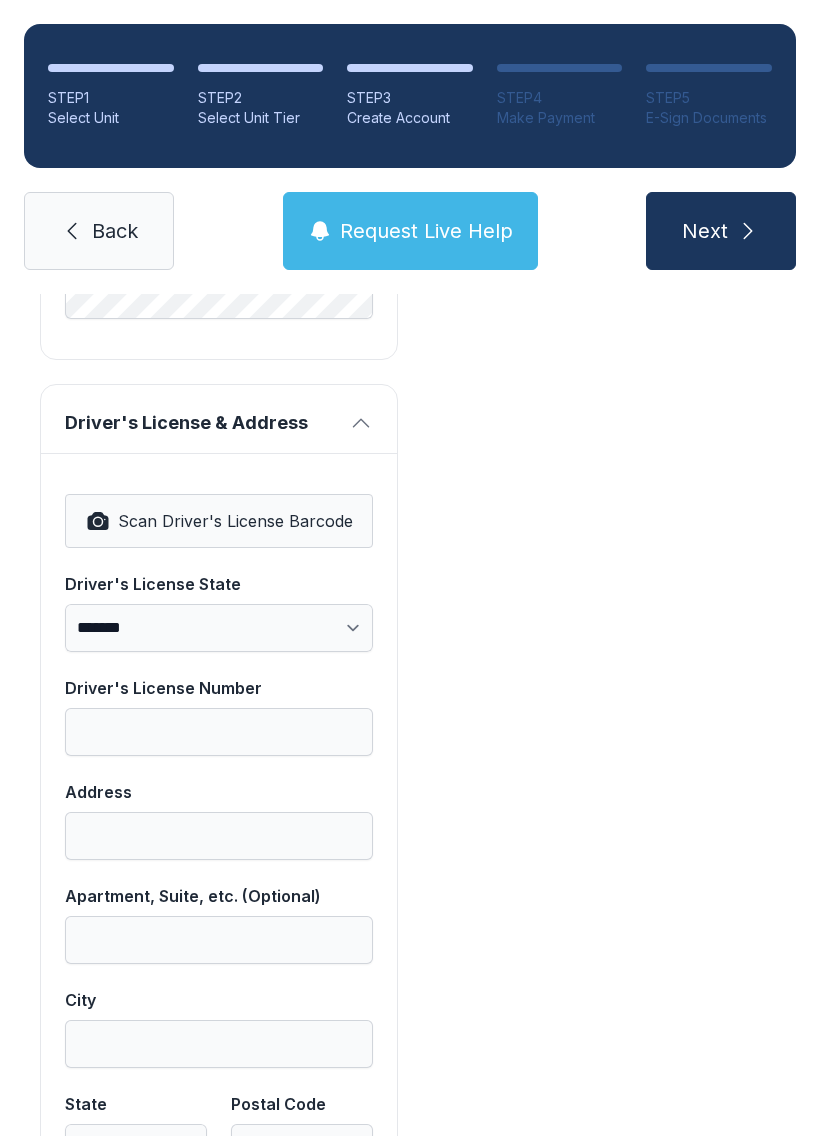 click on "Driver's License Number" at bounding box center [219, 732] 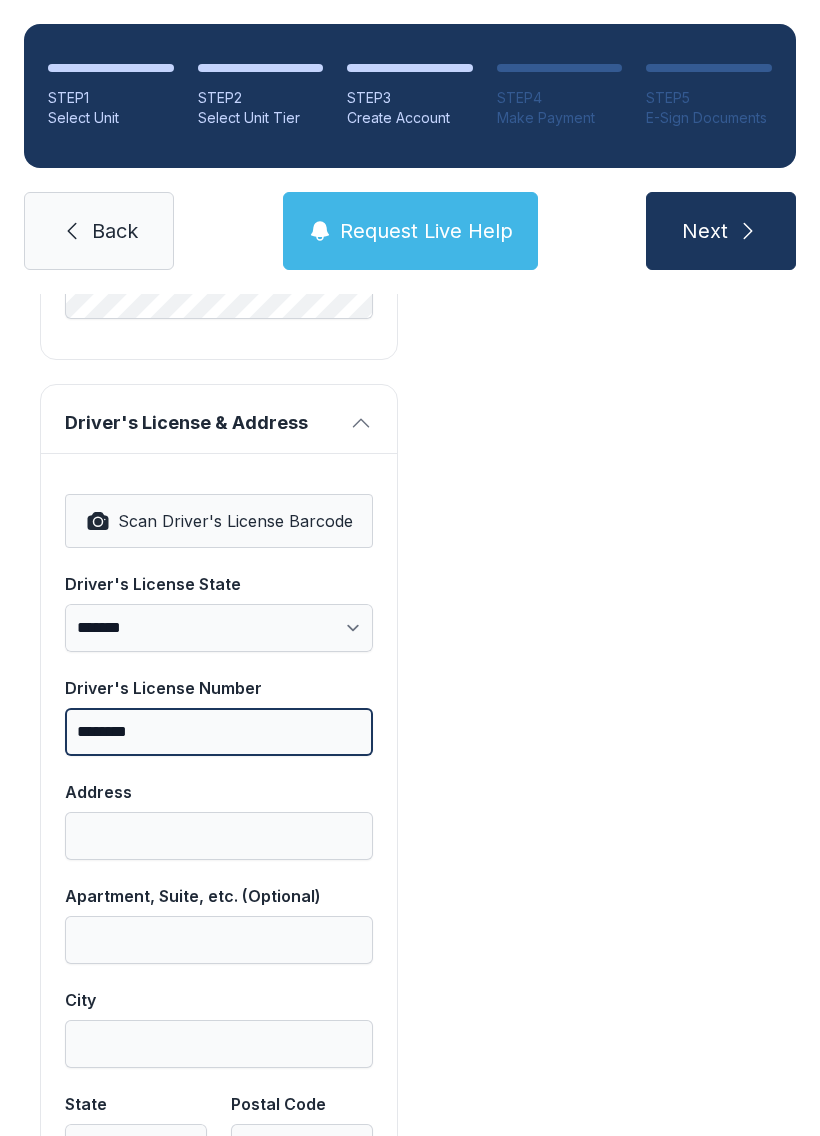 type on "********" 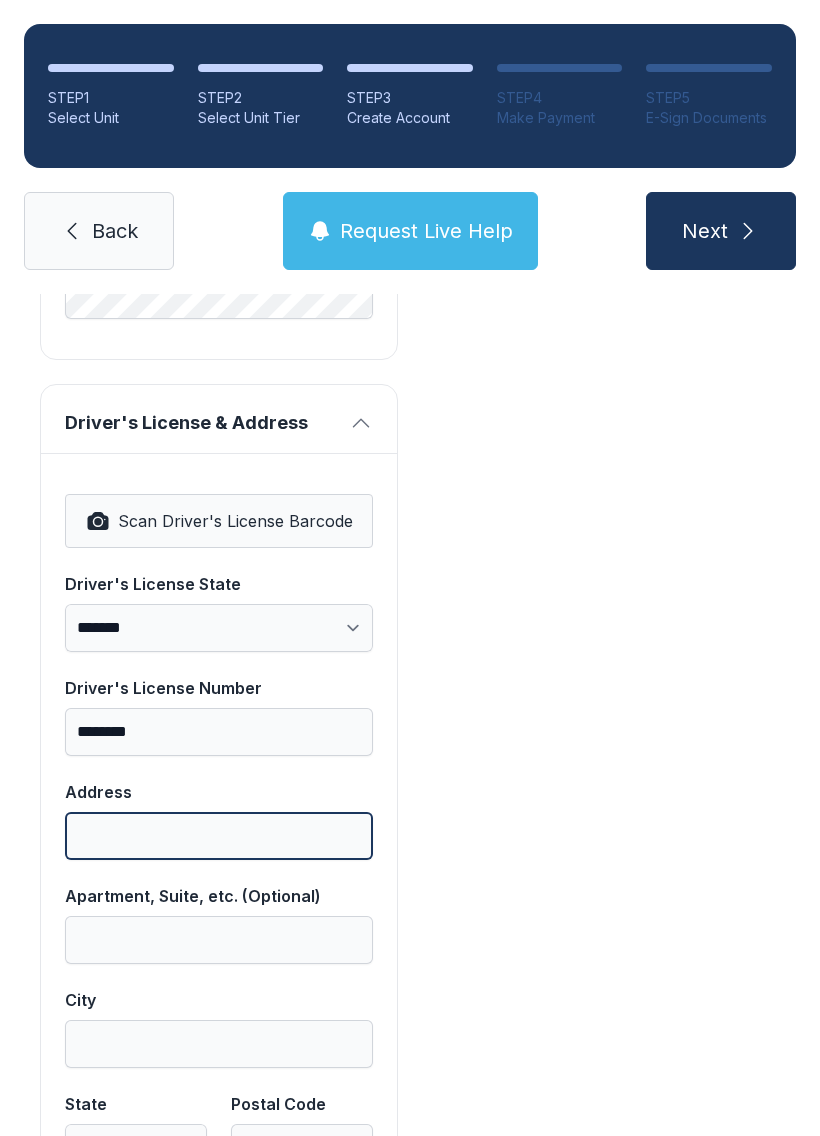 click on "Address" at bounding box center [219, 836] 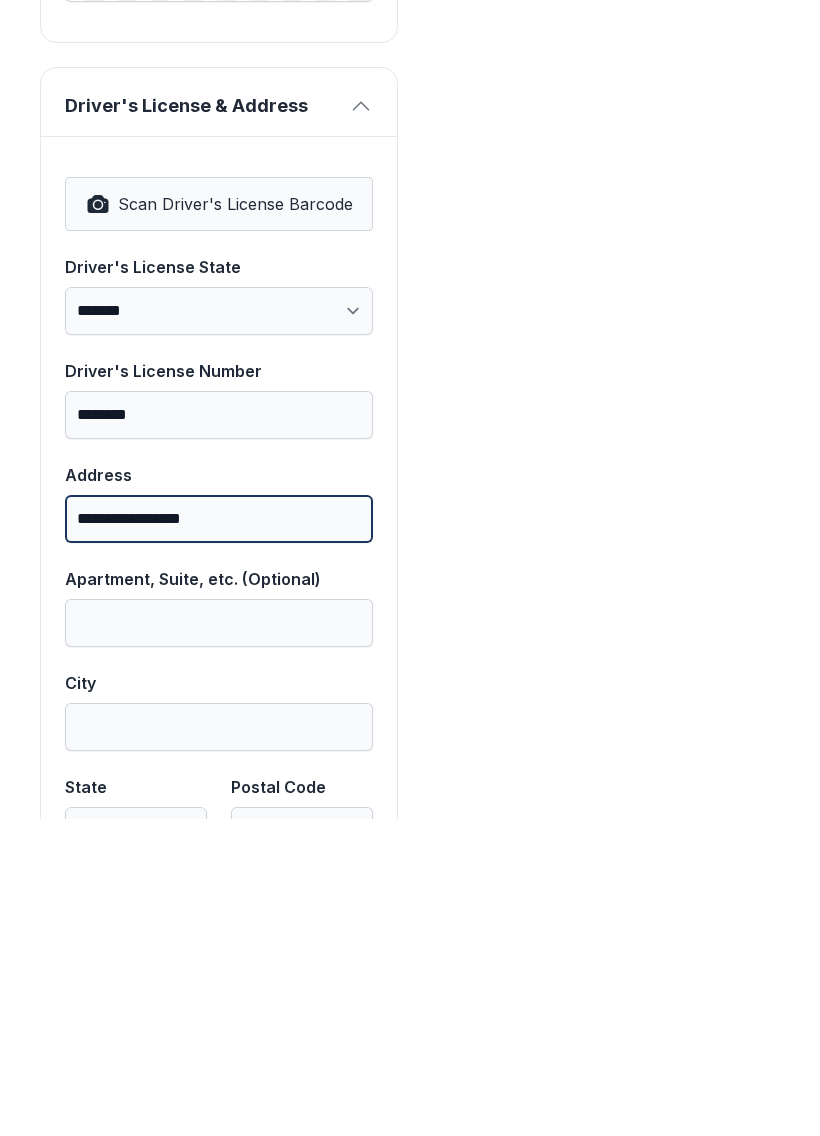 type on "**********" 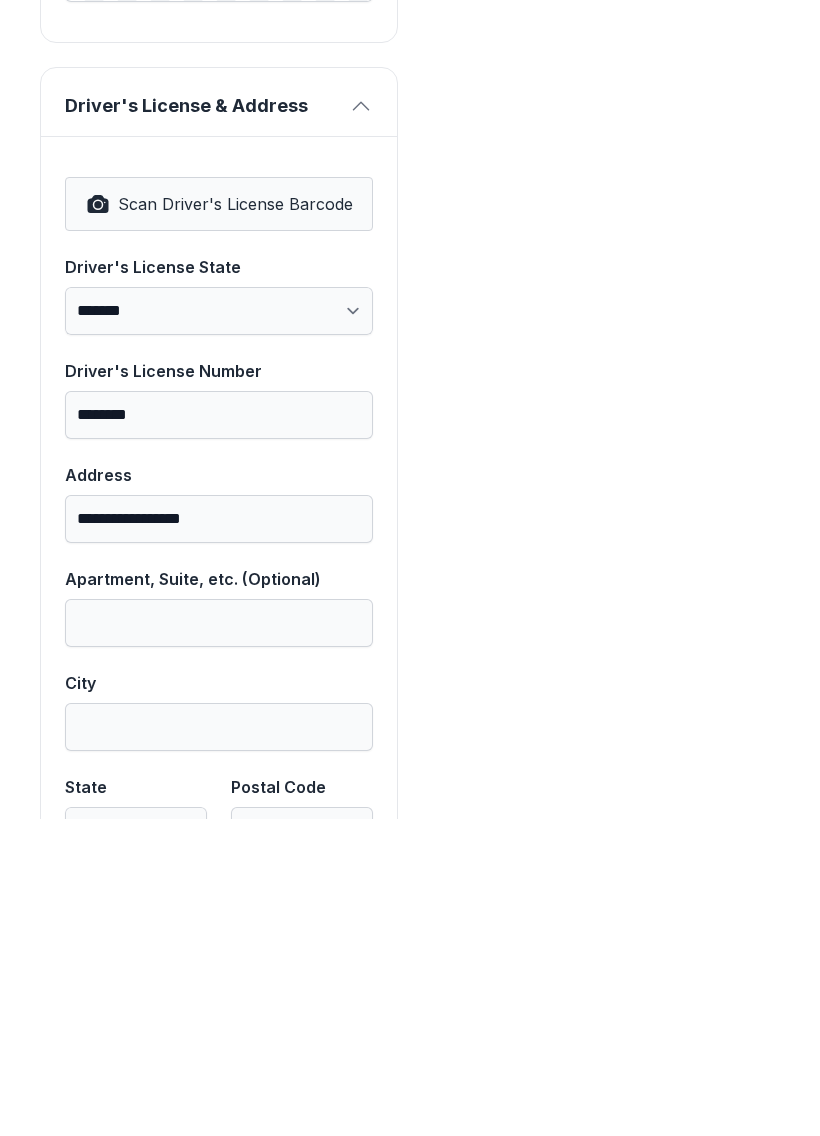 click on "City" at bounding box center [219, 1044] 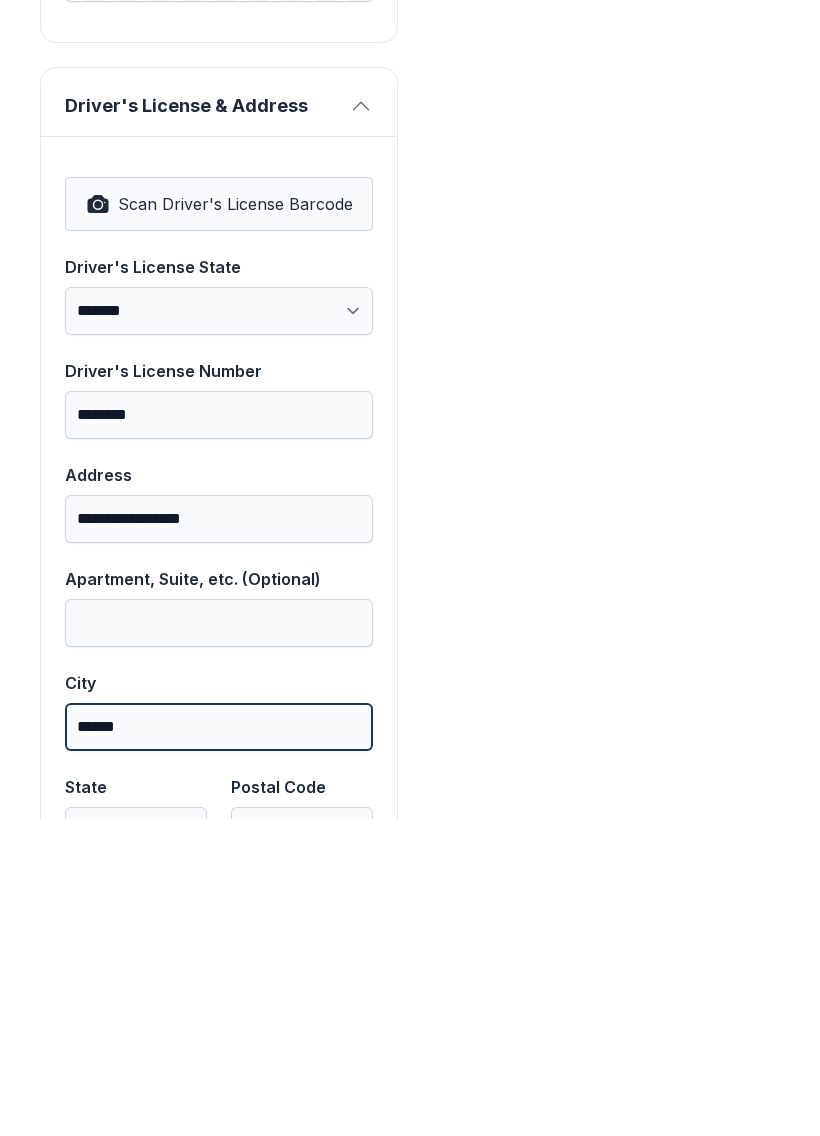 type on "******" 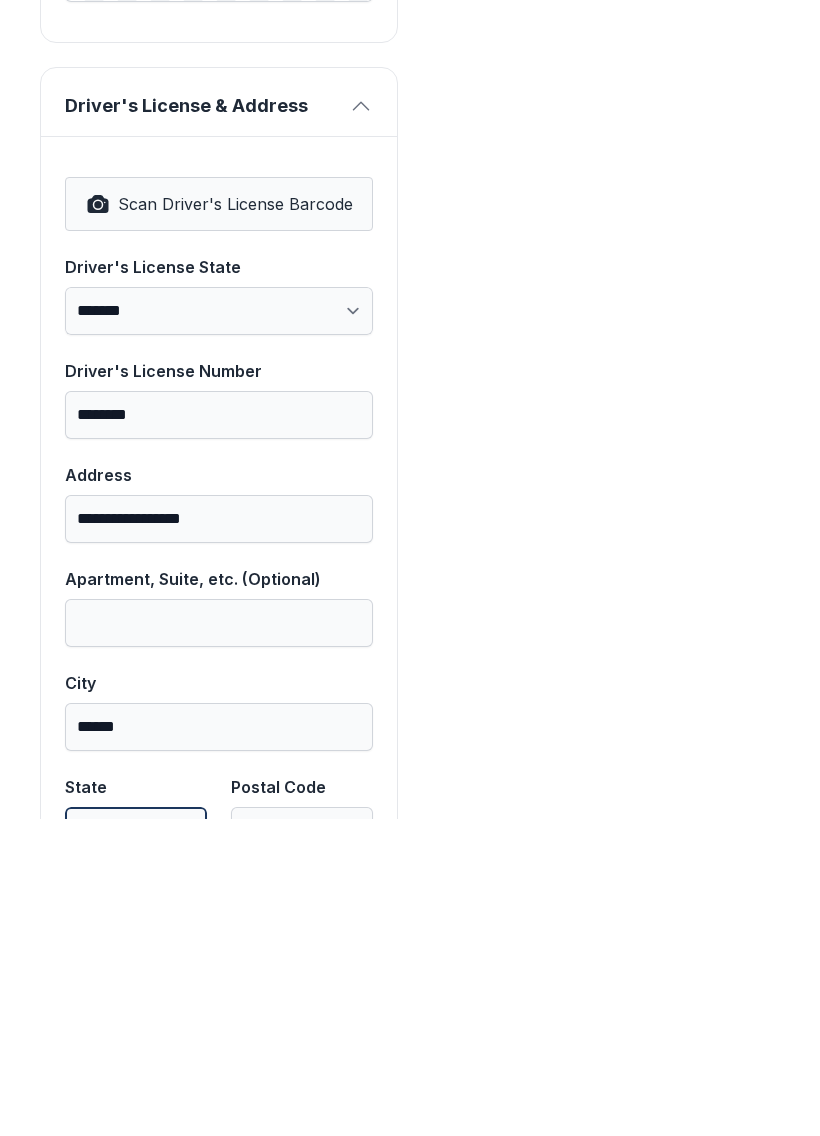 click on "**********" at bounding box center (136, 1148) 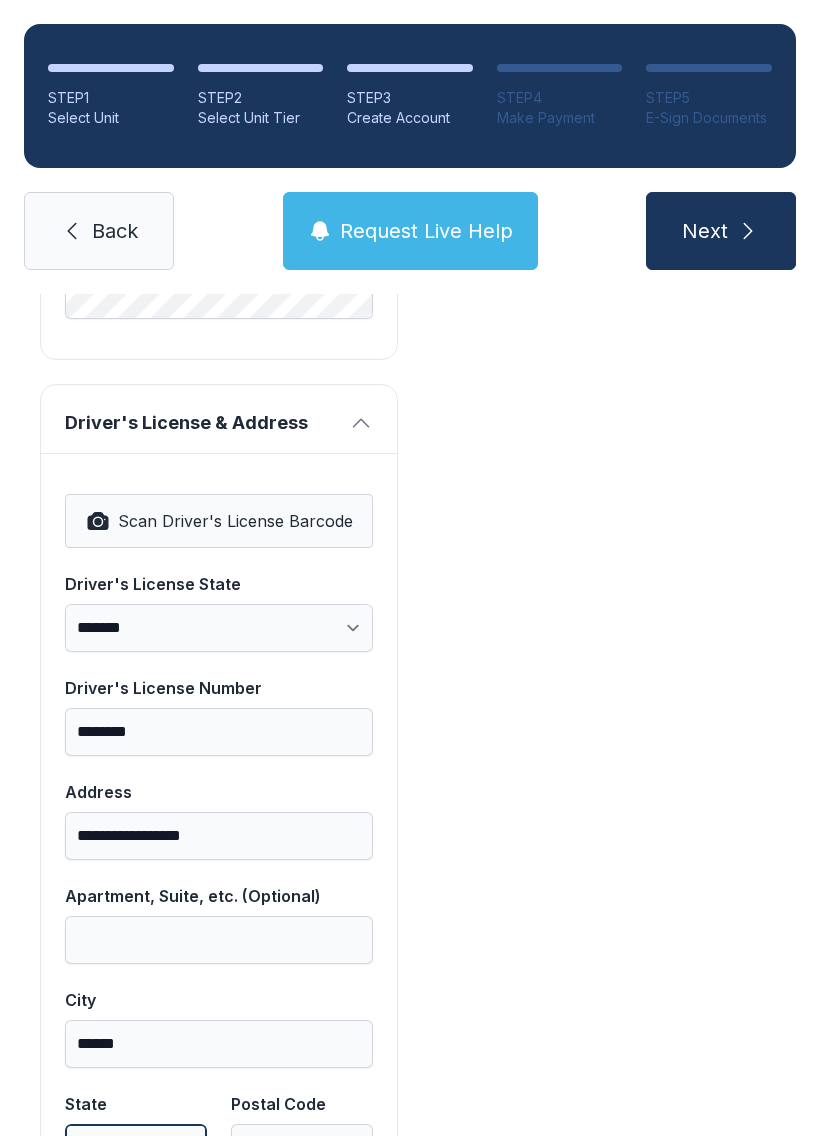 select on "**" 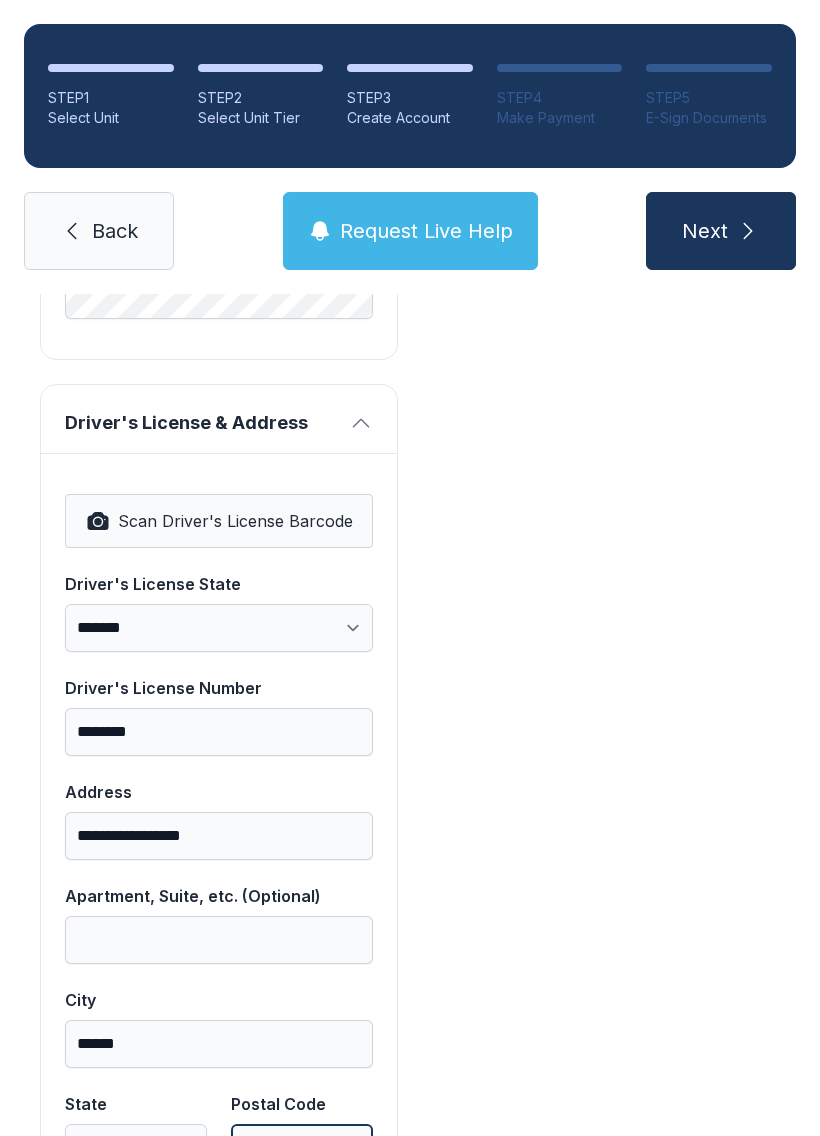click on "Postal Code" at bounding box center (302, 1148) 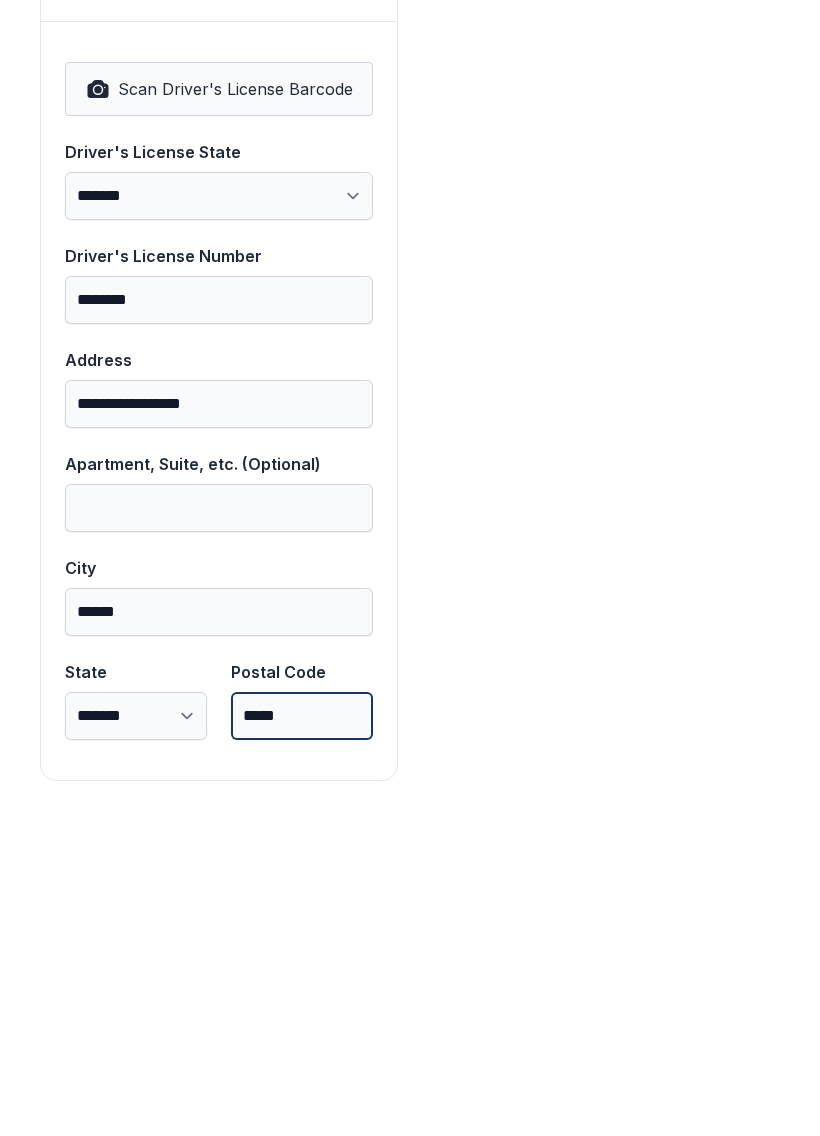 scroll, scrollTop: 1250, scrollLeft: 0, axis: vertical 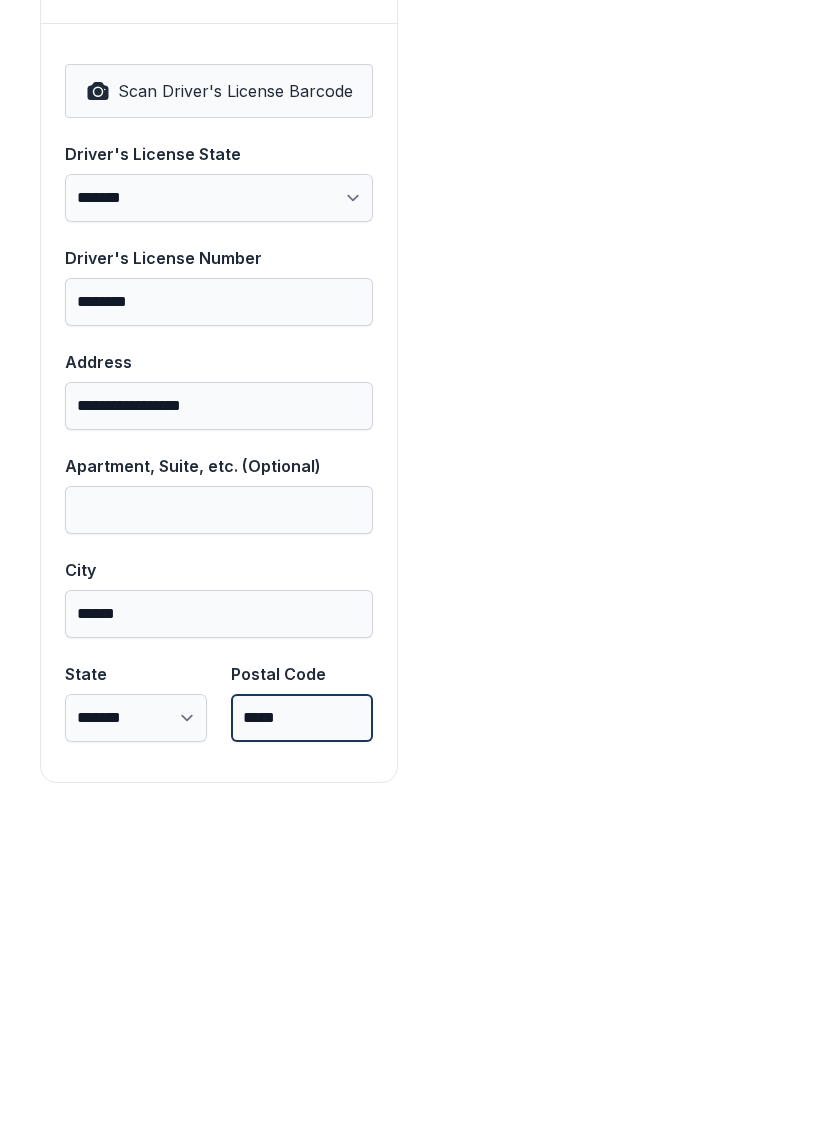 type on "*****" 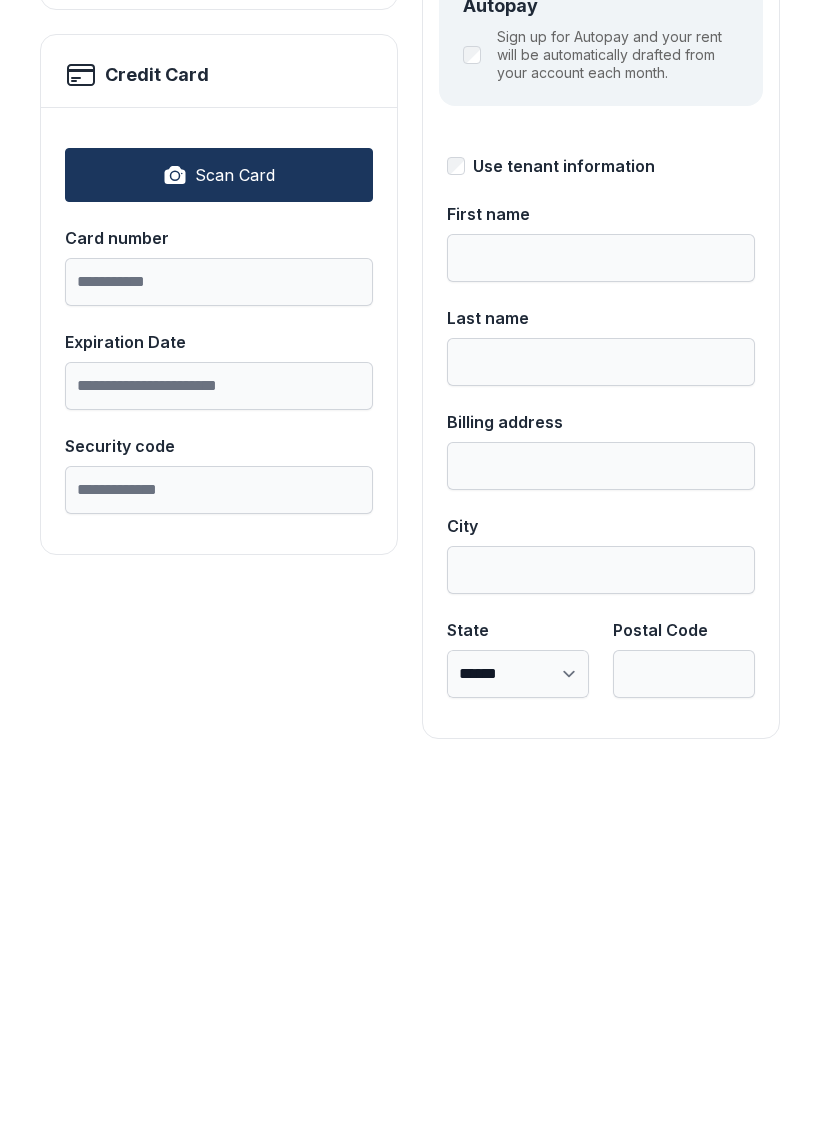 scroll, scrollTop: 0, scrollLeft: 0, axis: both 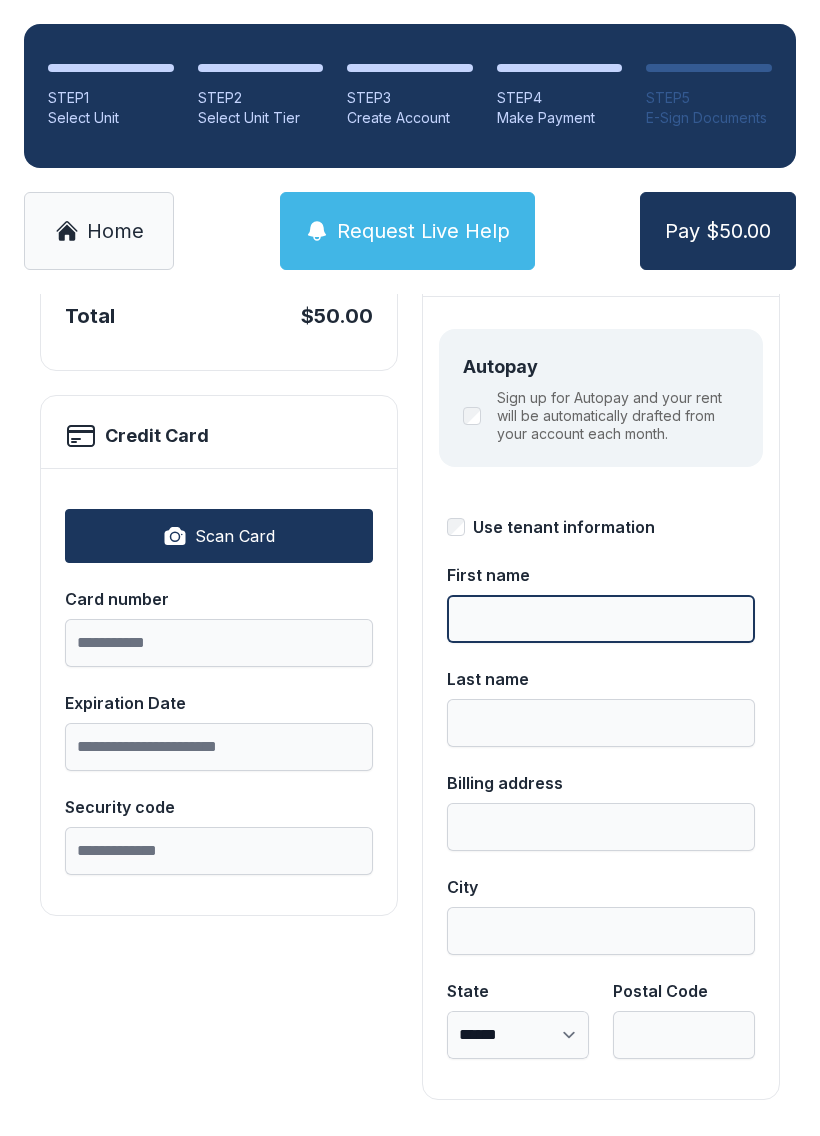 click on "First name" at bounding box center (601, 619) 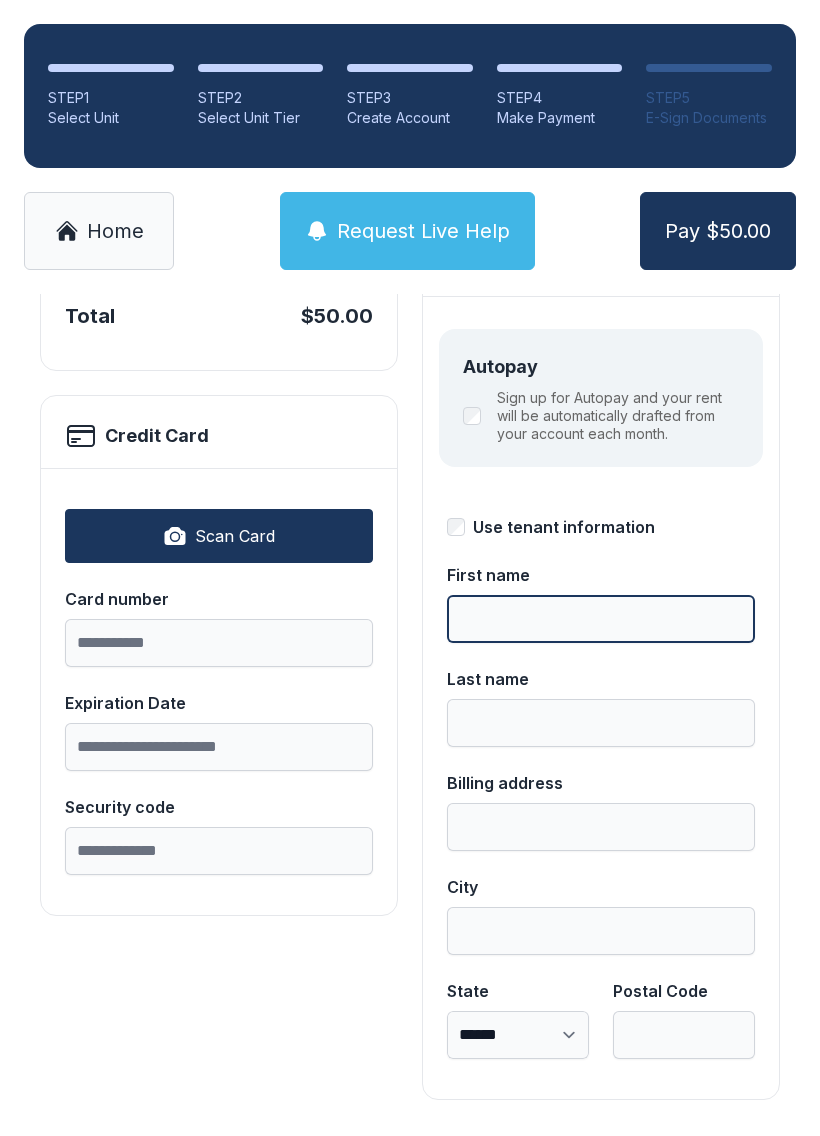 click on "First name" at bounding box center [601, 619] 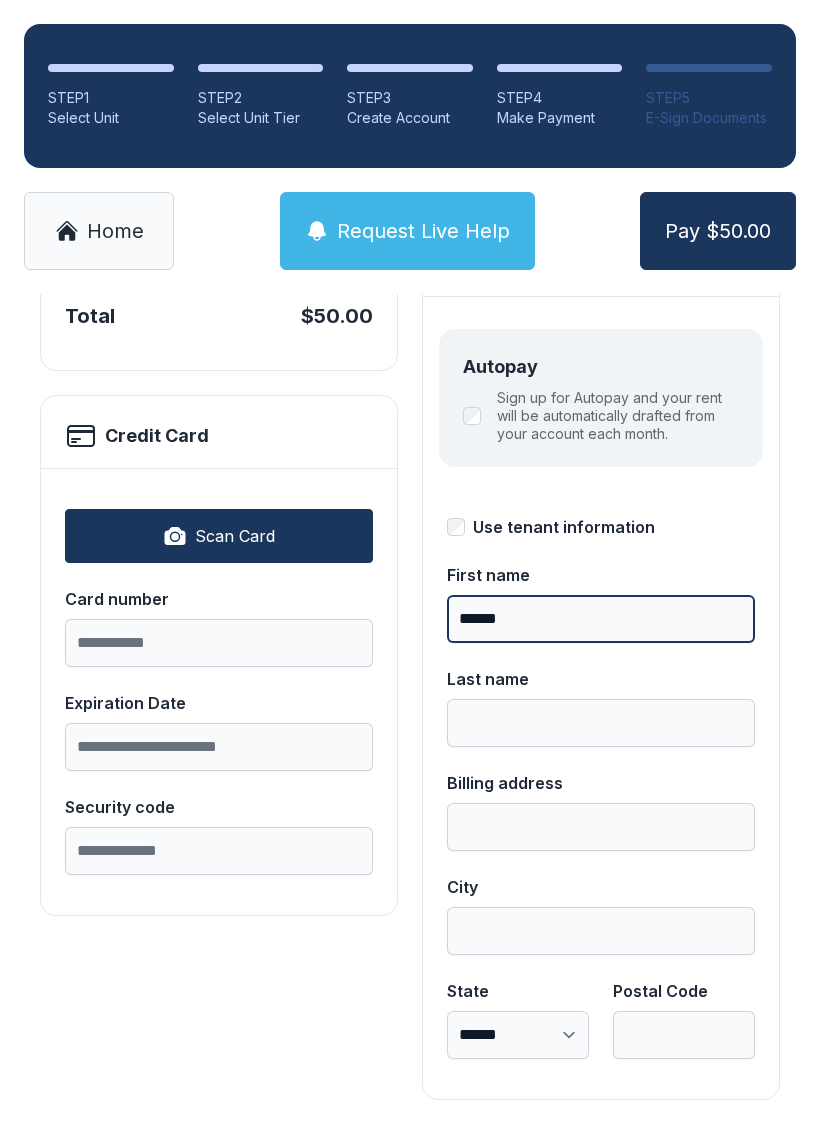 type on "******" 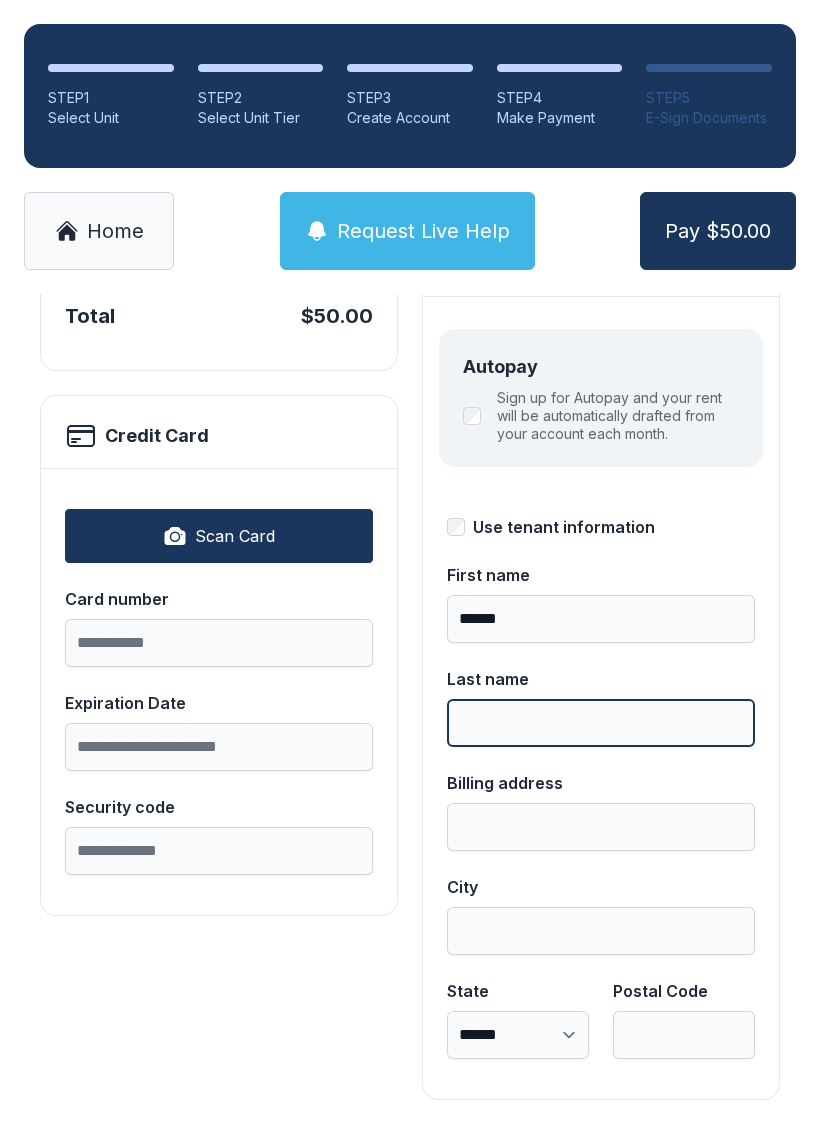 click on "Last name" at bounding box center (601, 723) 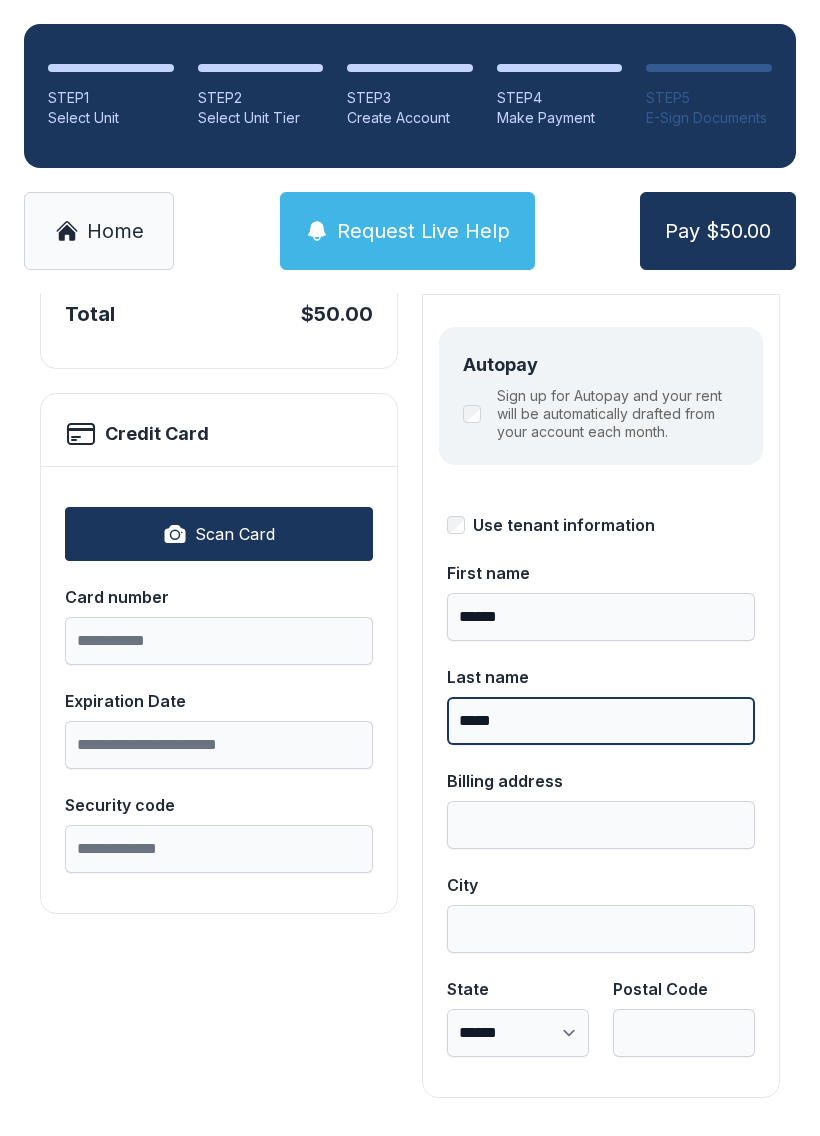 scroll, scrollTop: 218, scrollLeft: 0, axis: vertical 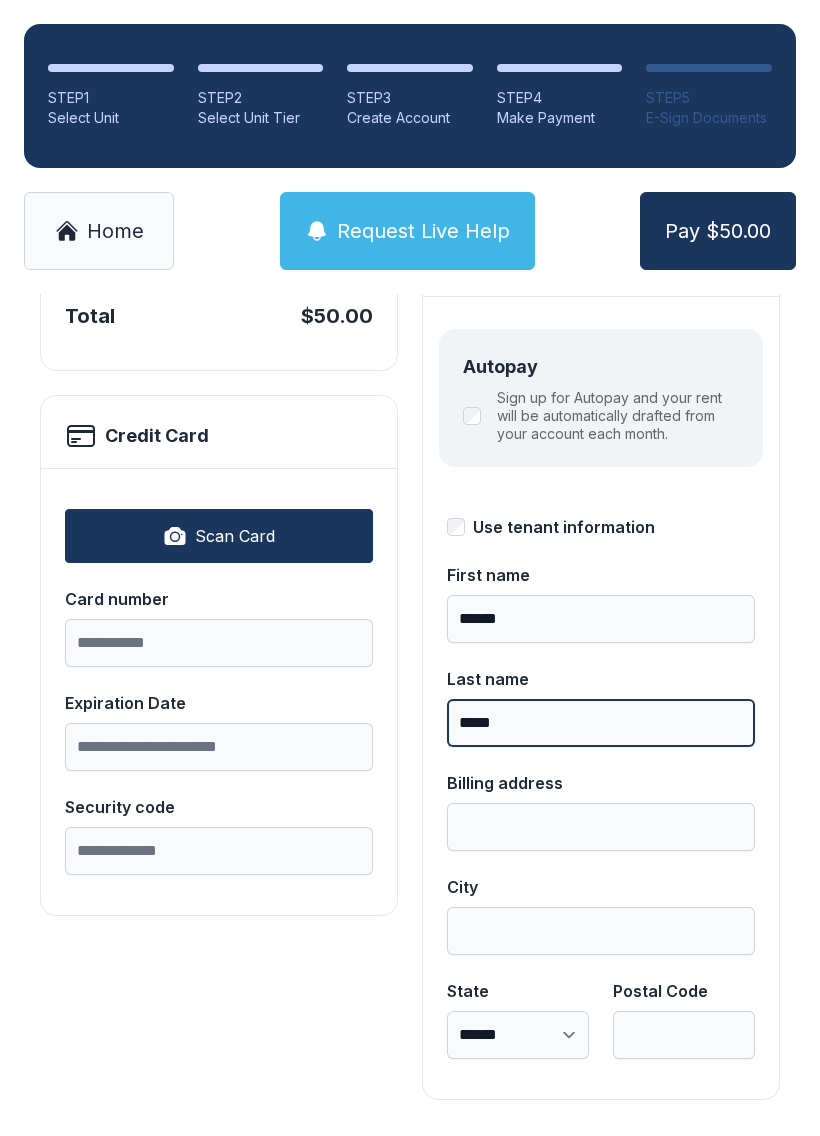 type on "*****" 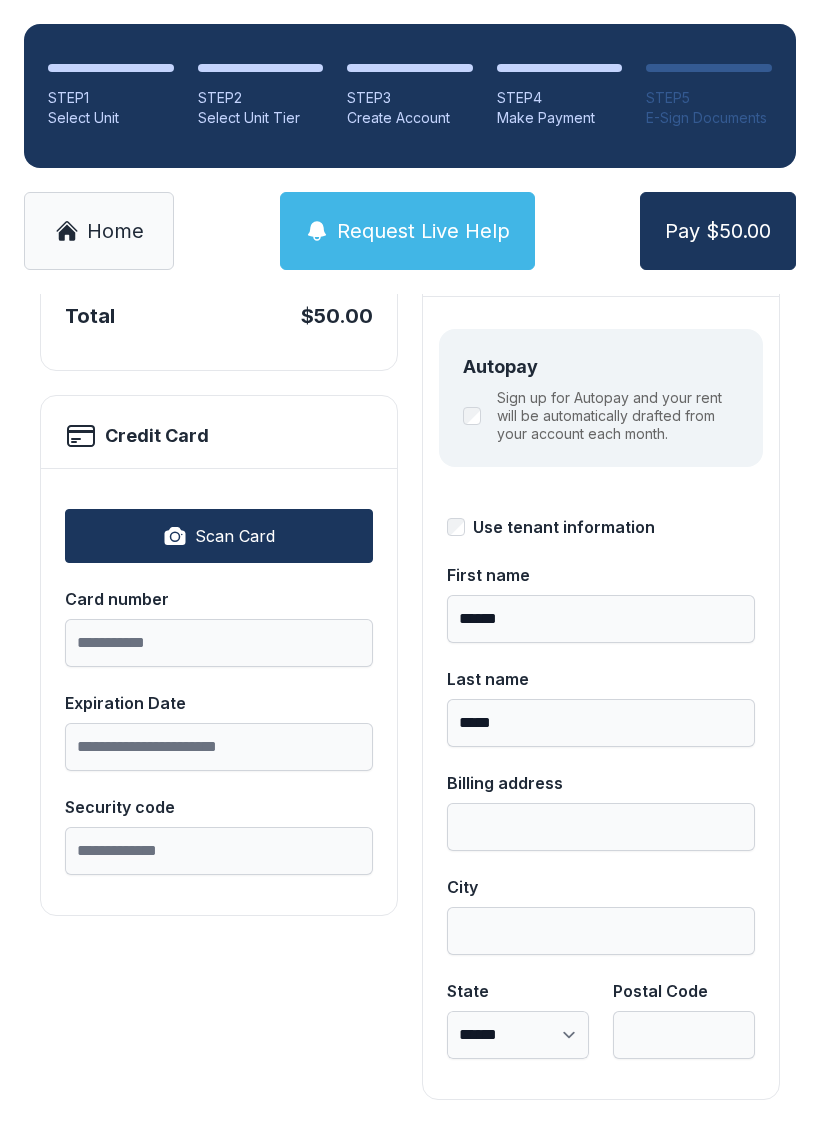 click on "Billing address" at bounding box center [219, 599] 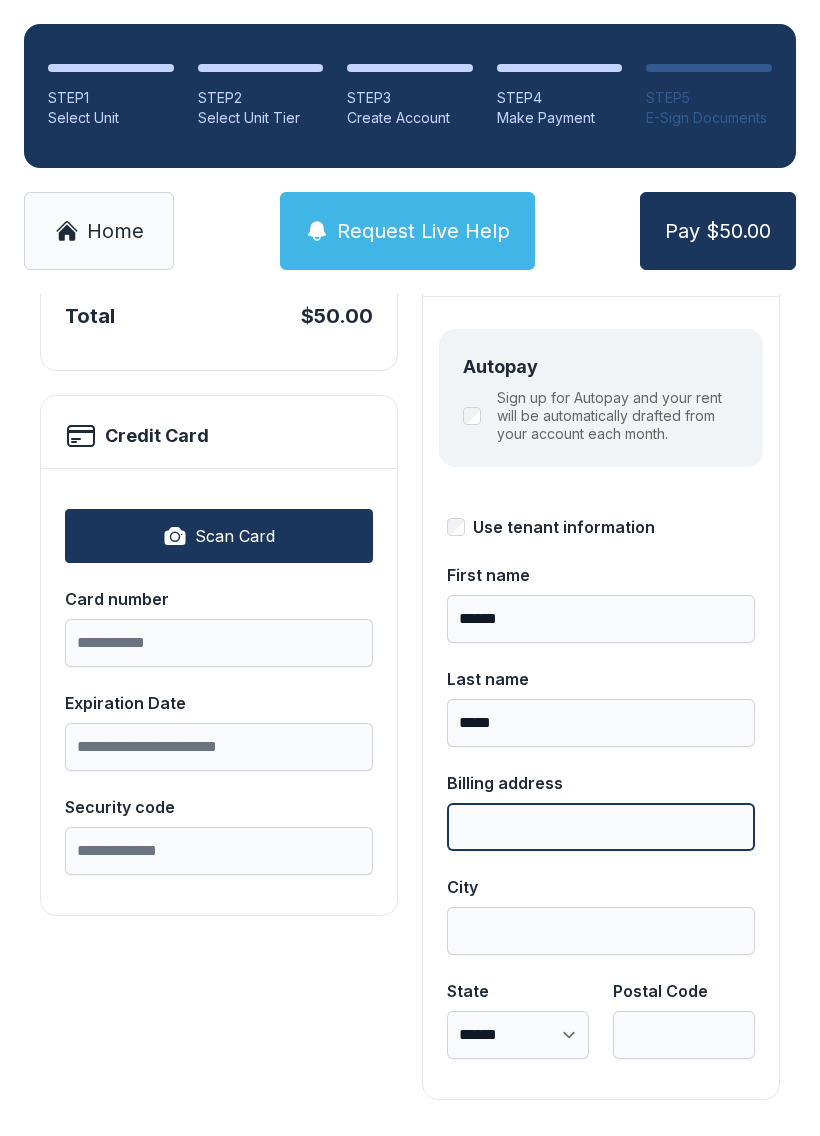 scroll, scrollTop: 44, scrollLeft: 0, axis: vertical 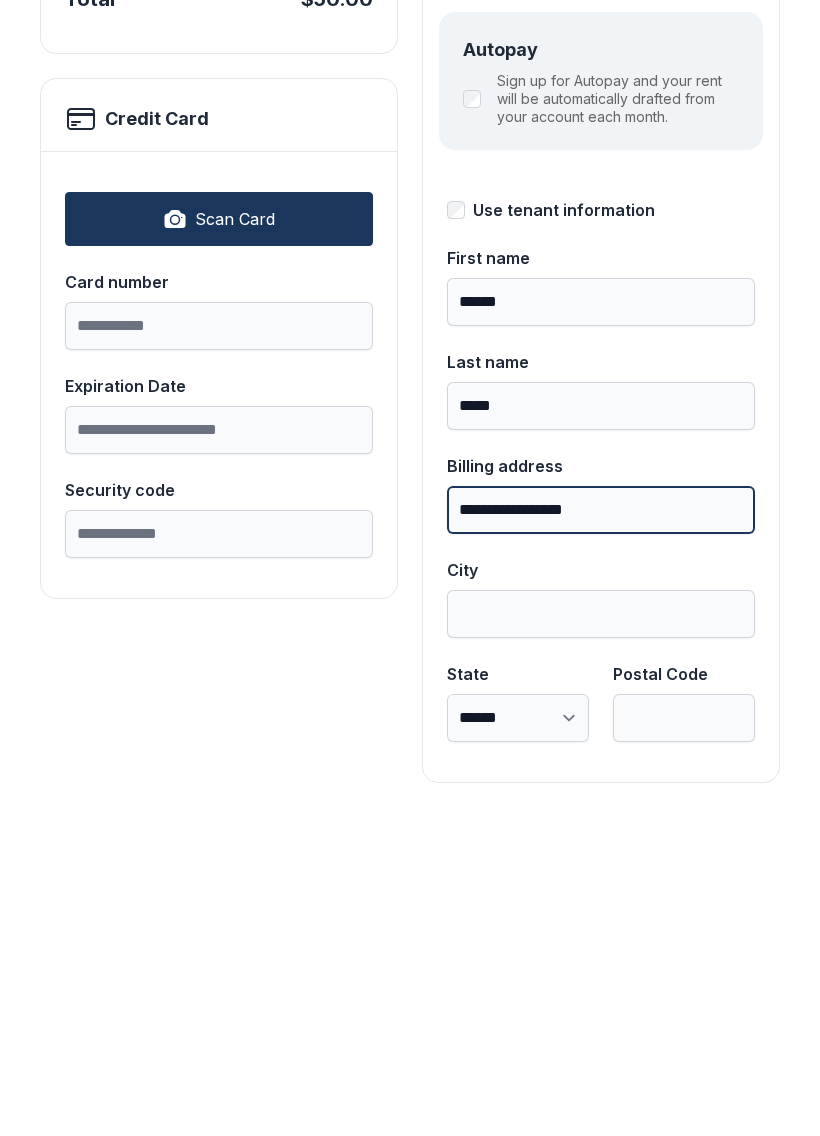 type on "**********" 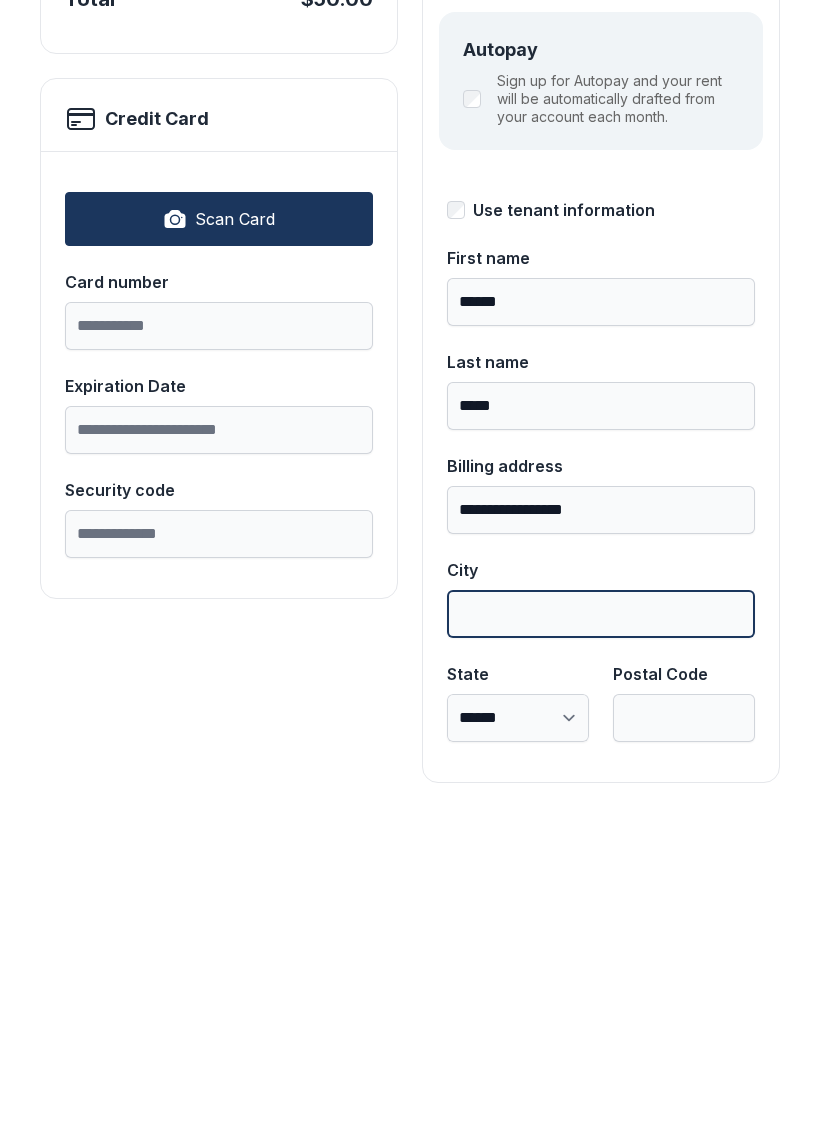 click on "City" at bounding box center (601, 931) 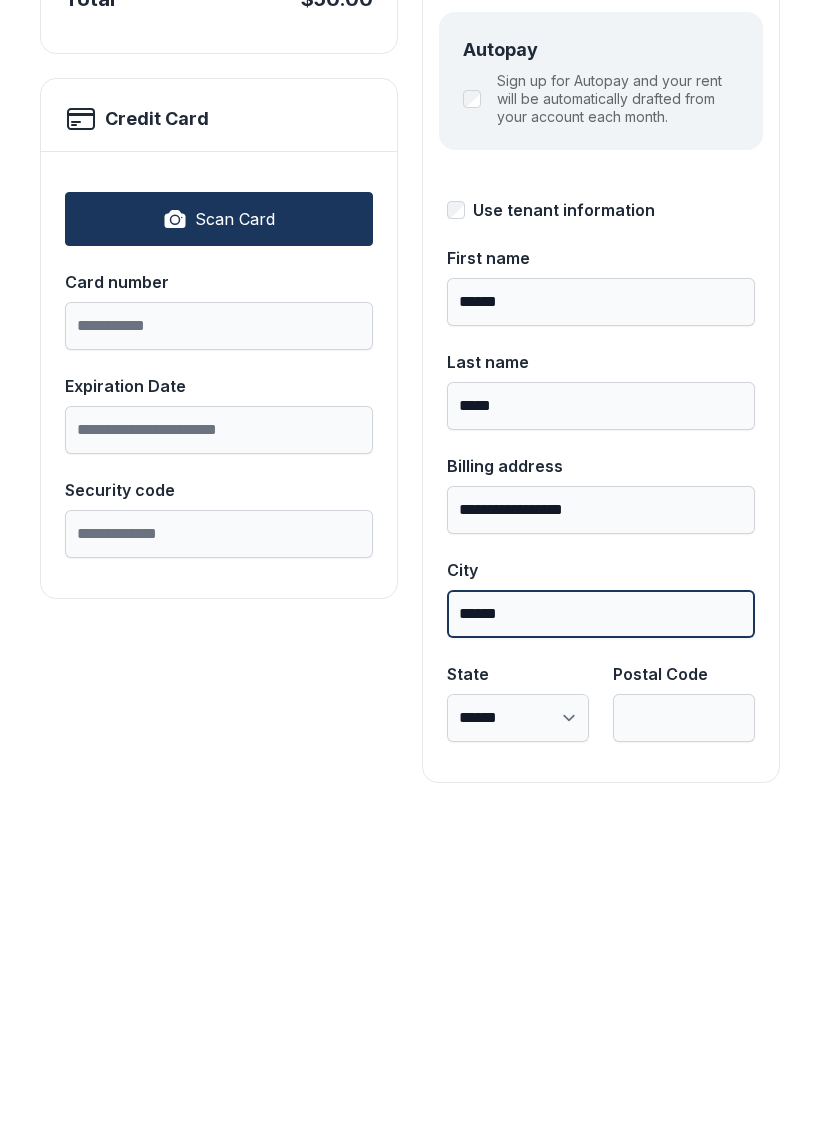 type on "******" 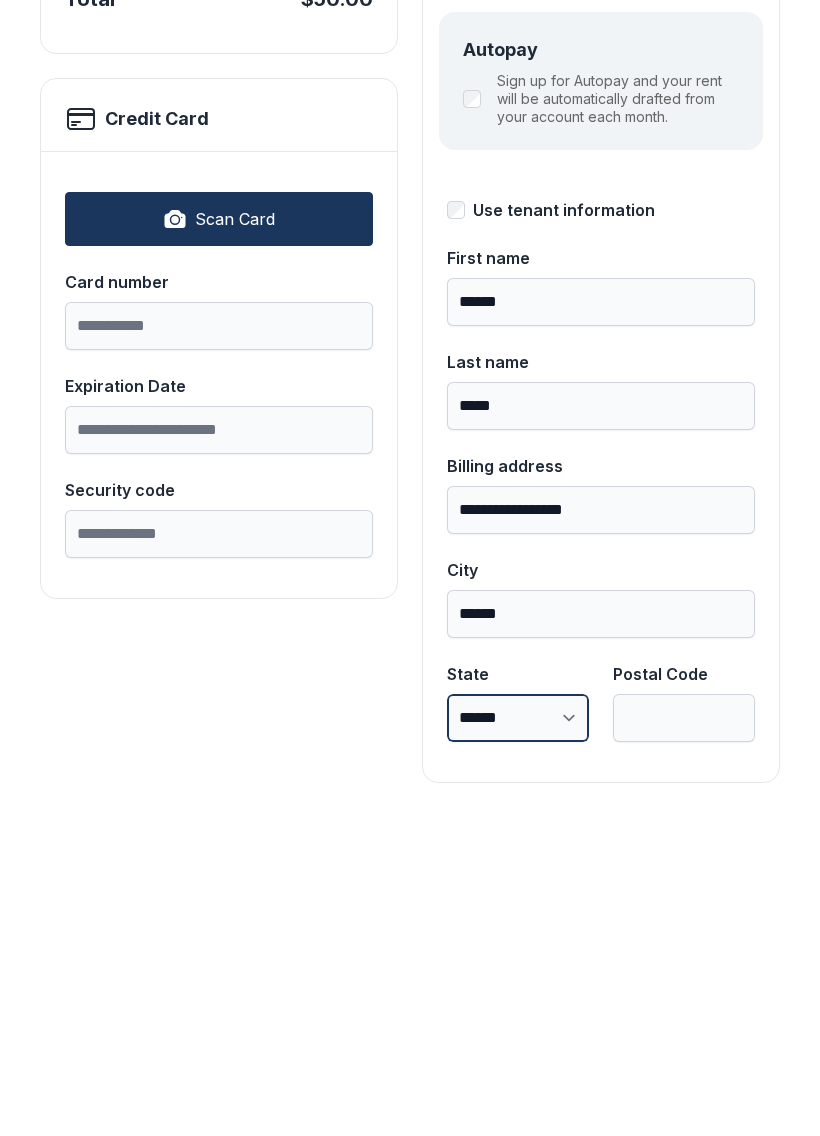 click on "**********" at bounding box center [518, 1035] 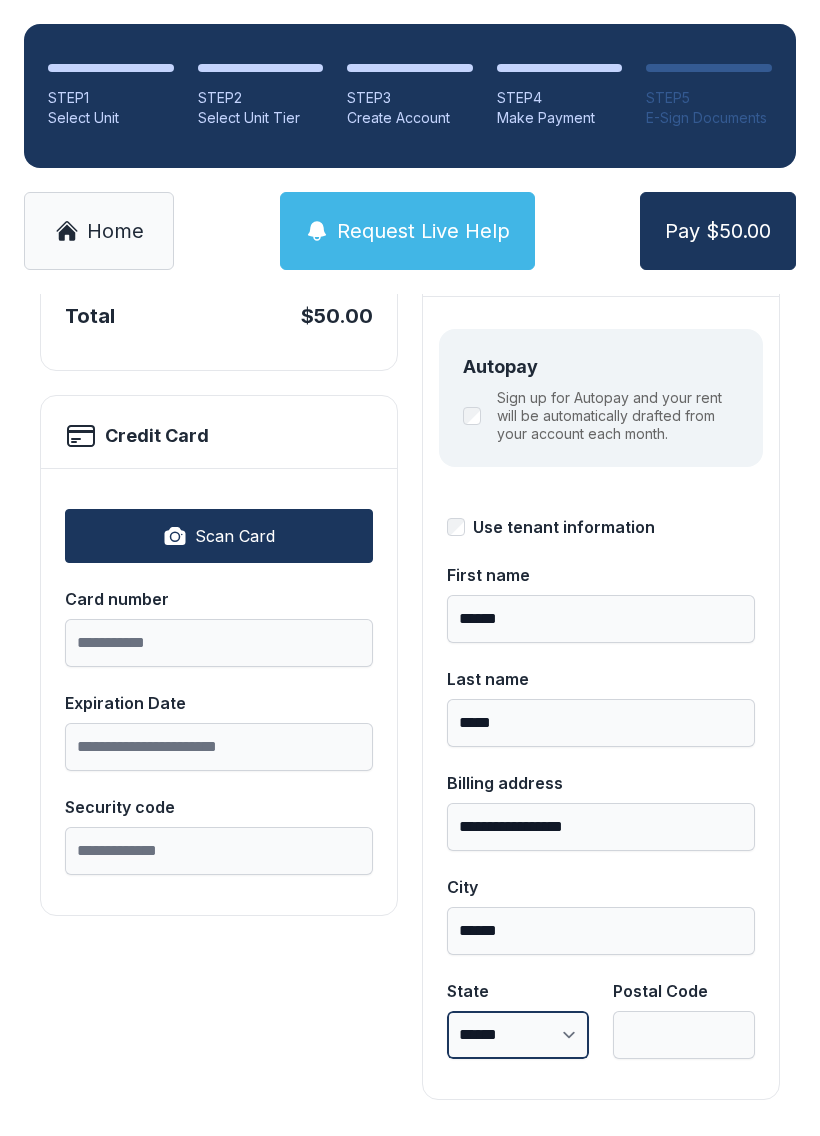 select on "**" 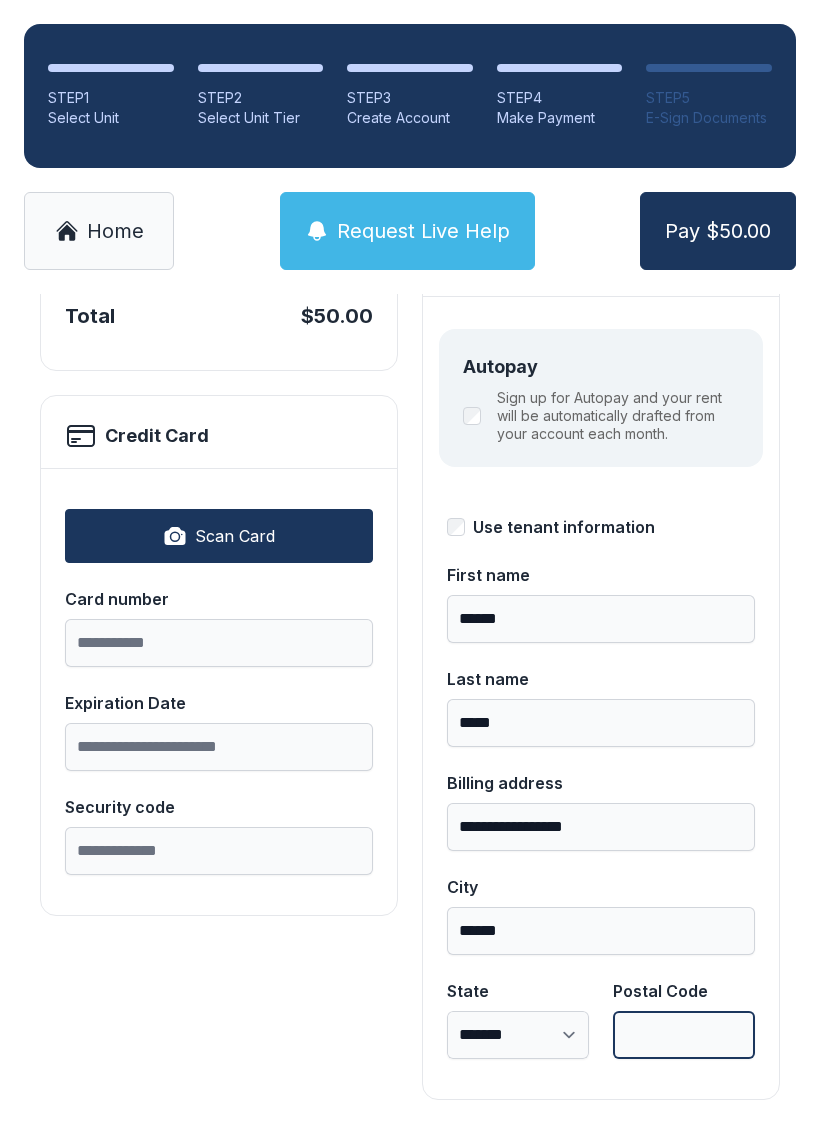 click on "Postal Code" at bounding box center (684, 1035) 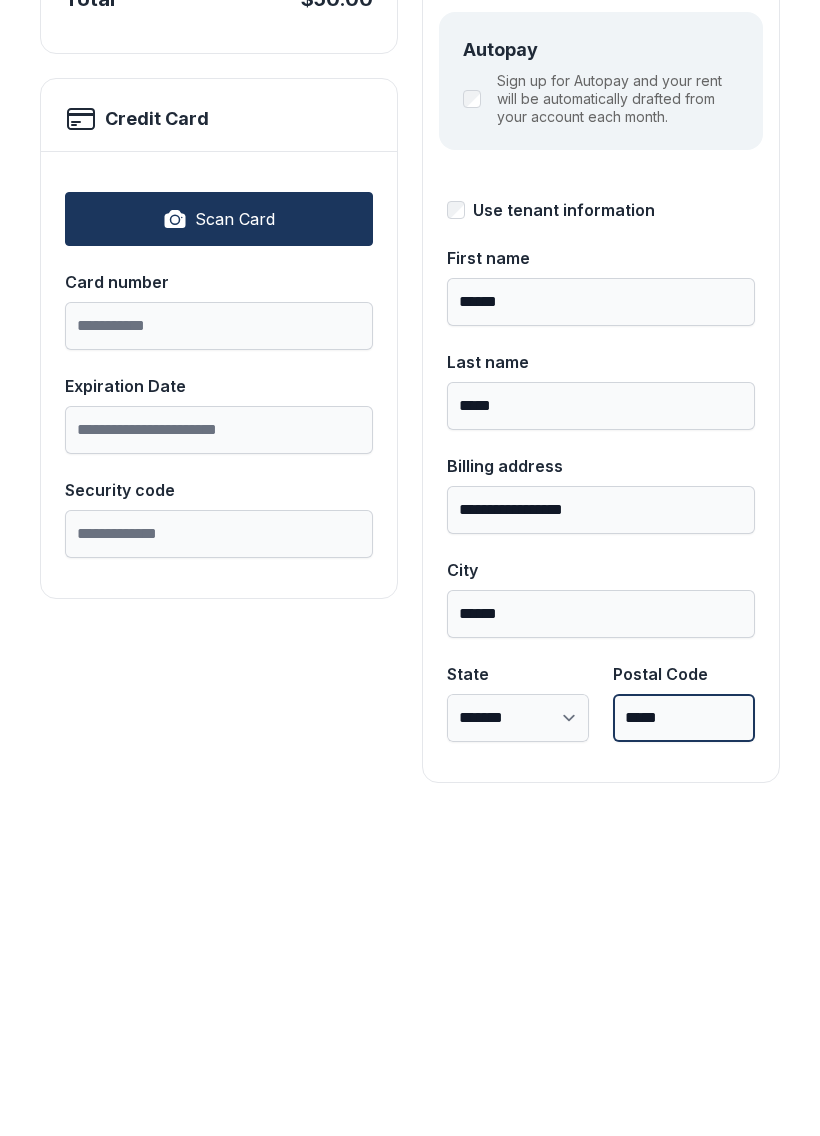 type on "*****" 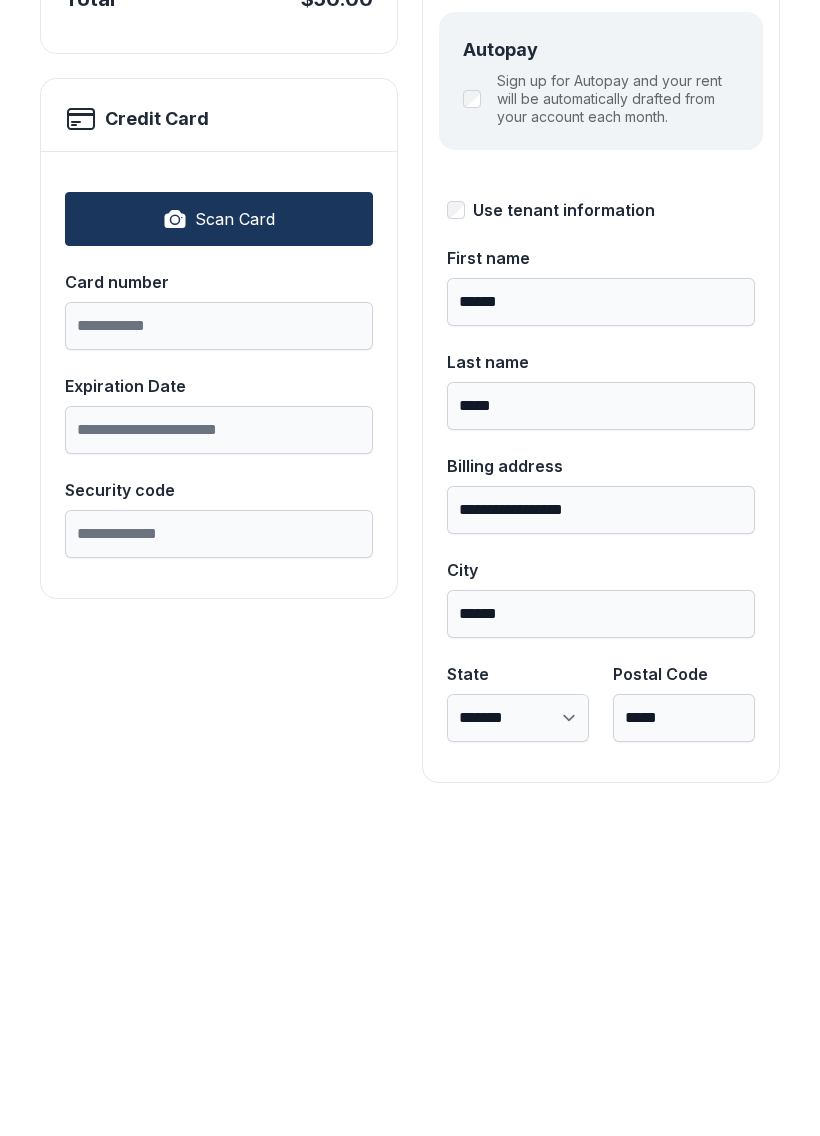 click on "**********" at bounding box center [219, 315] 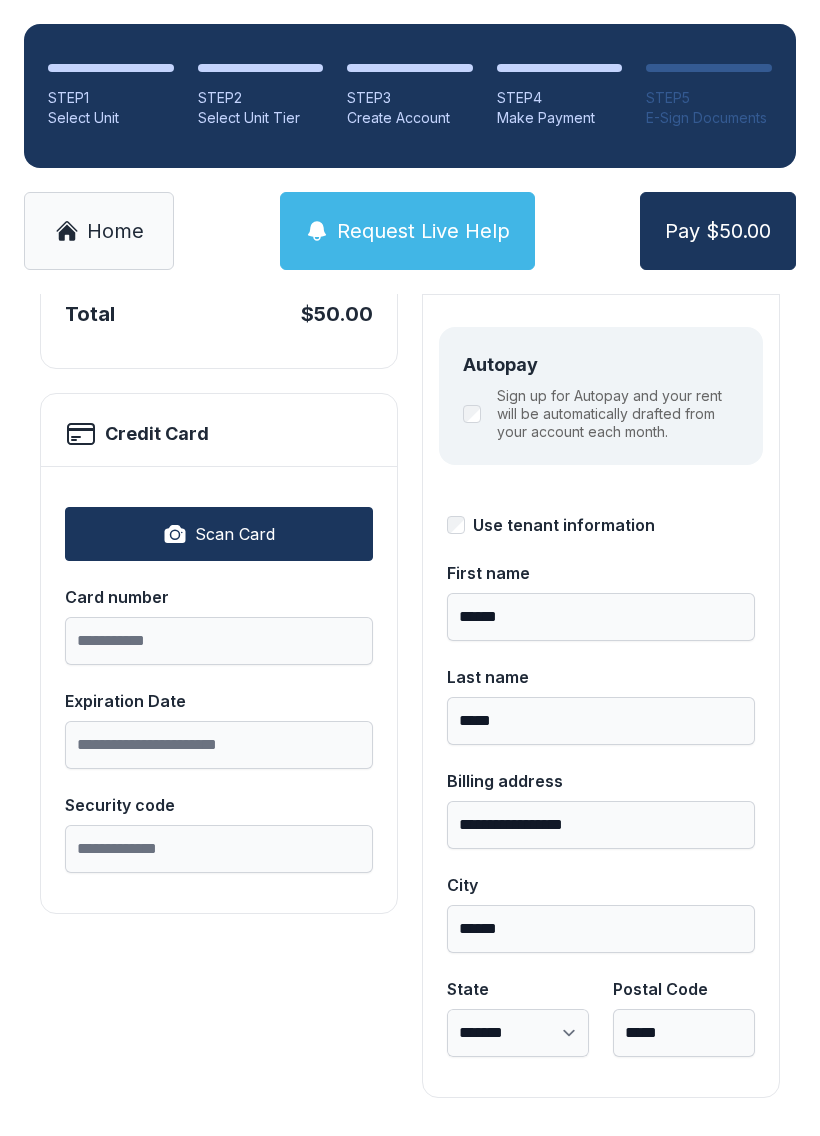 click on "Pay $50.00" at bounding box center [718, 231] 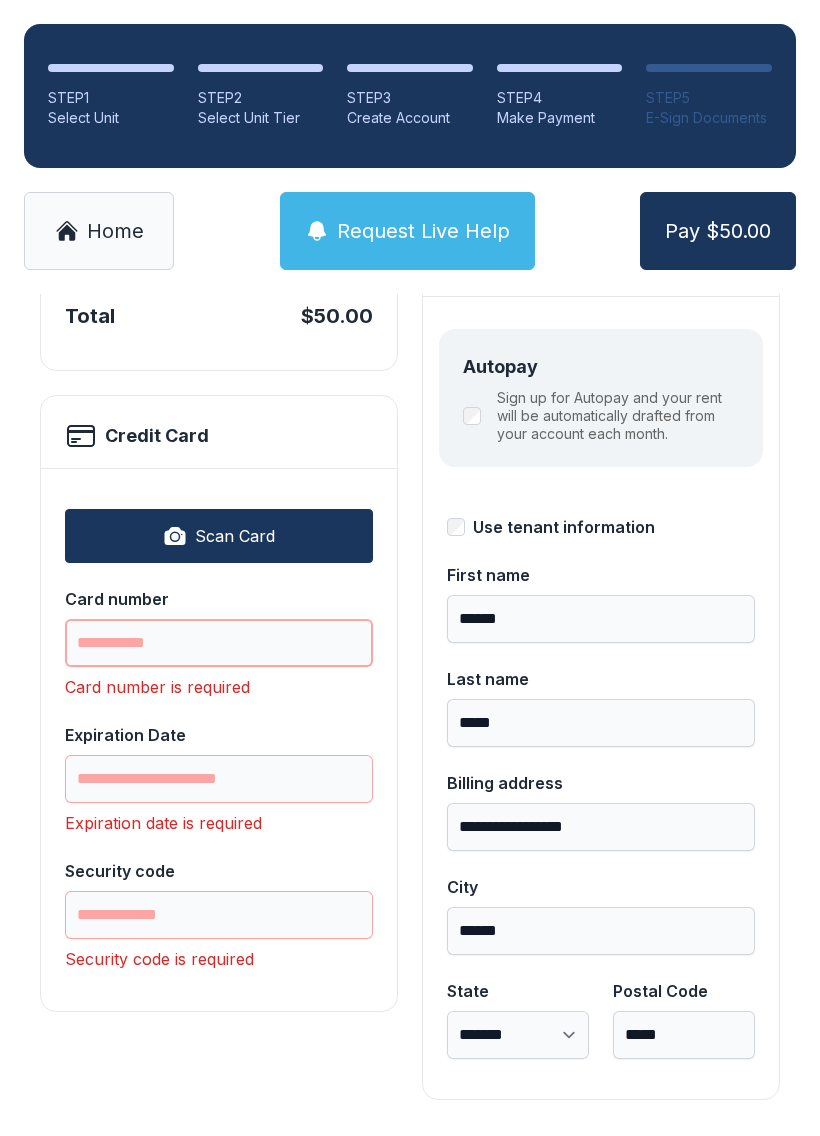scroll, scrollTop: 218, scrollLeft: 0, axis: vertical 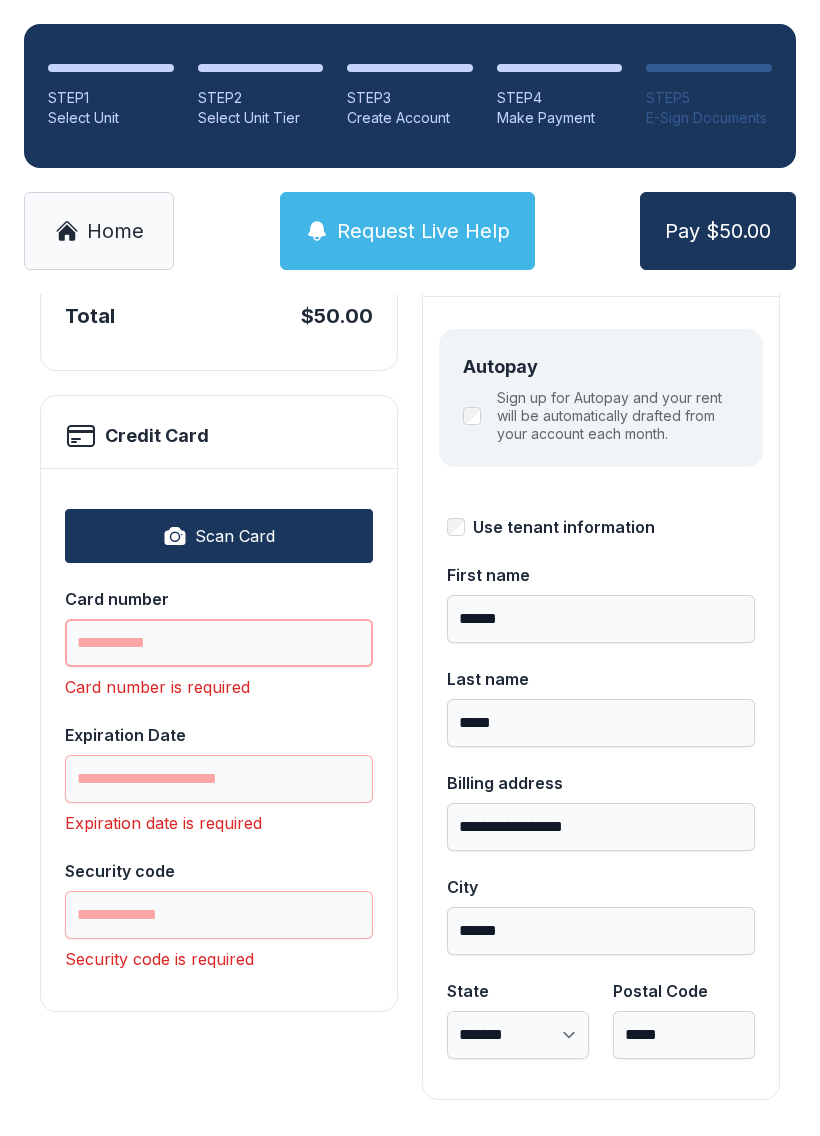 click on "Card number" at bounding box center [219, 643] 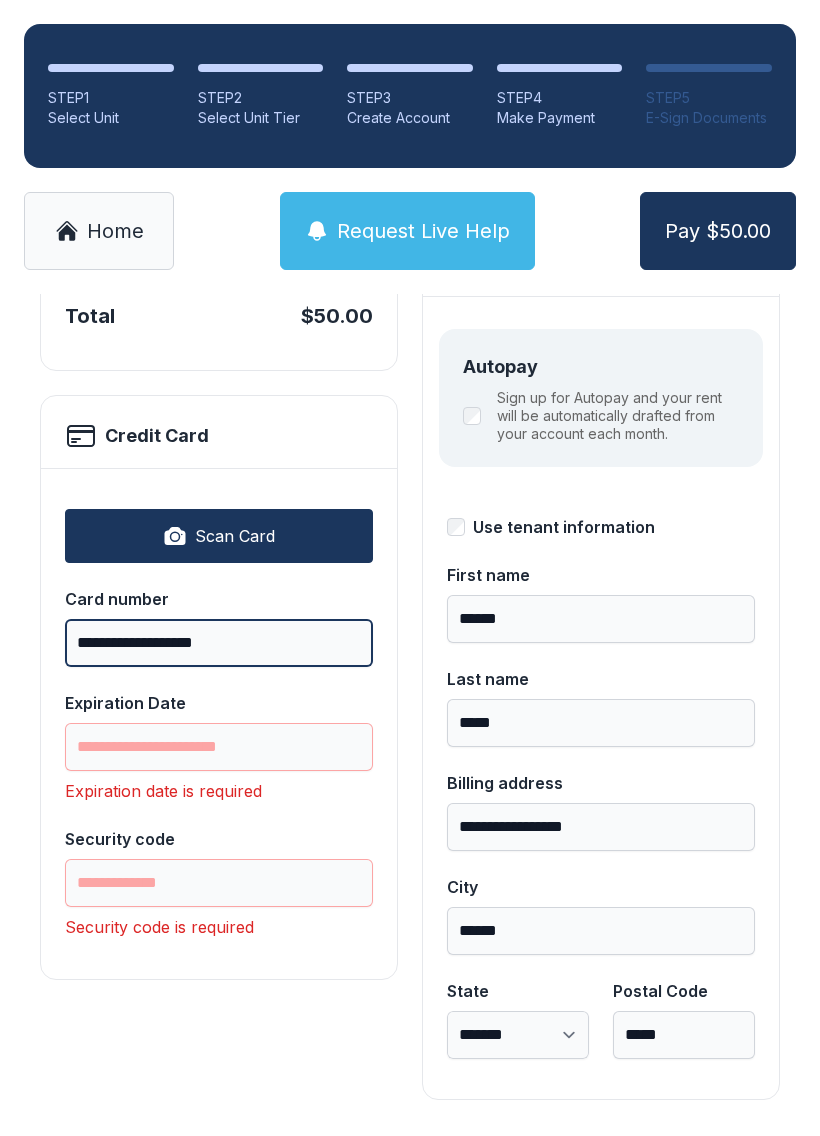 type on "**********" 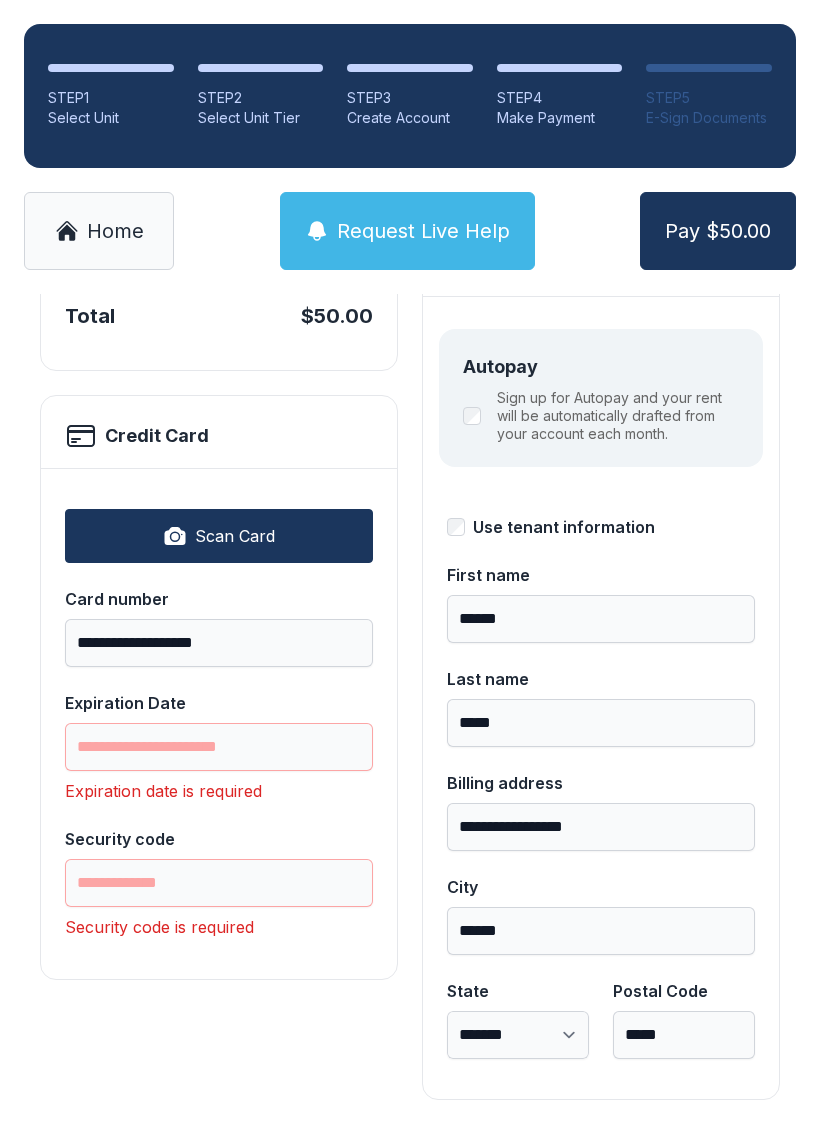 click on "Expiration Date" at bounding box center [219, 747] 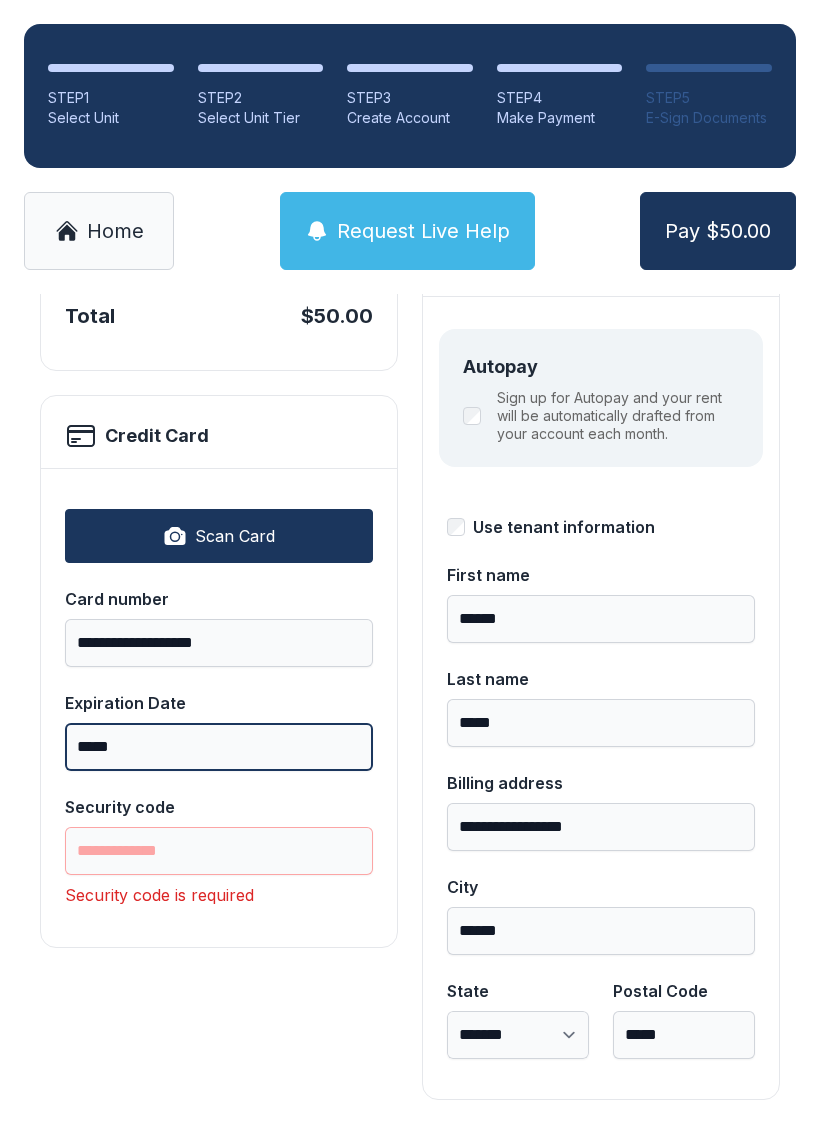 type on "*****" 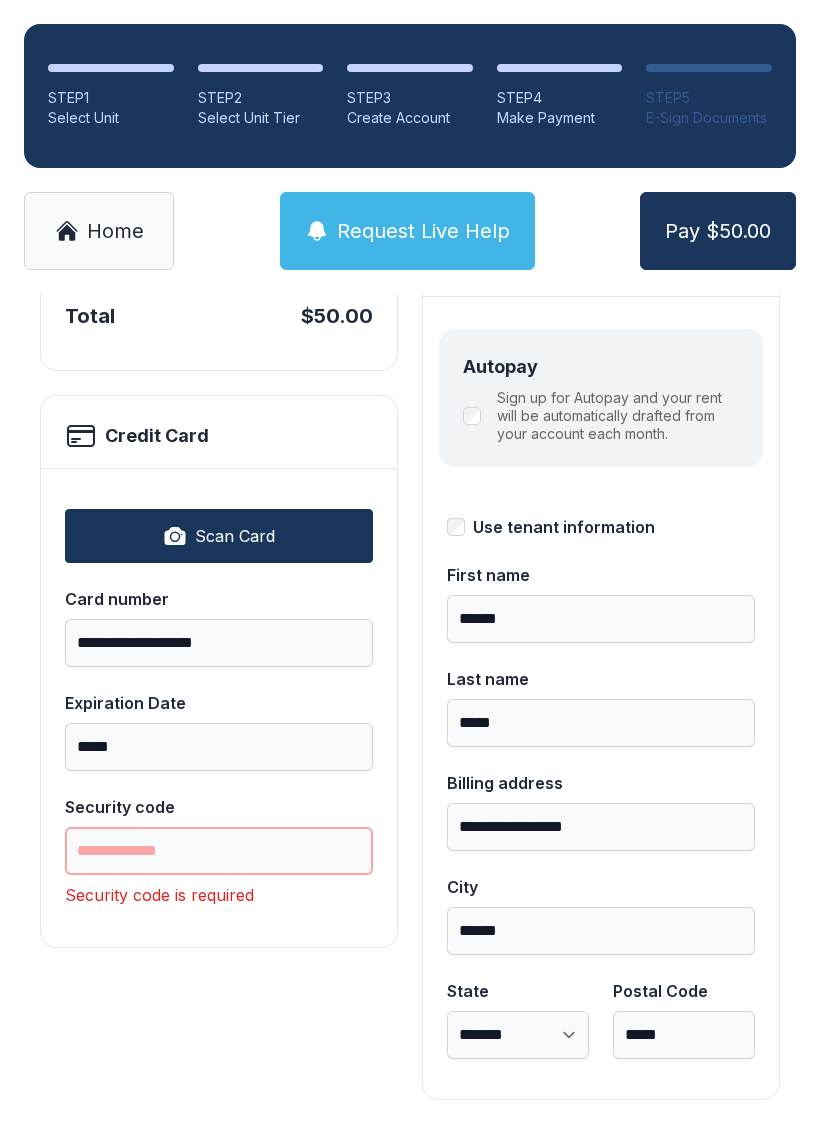 click on "Security code" at bounding box center [219, 851] 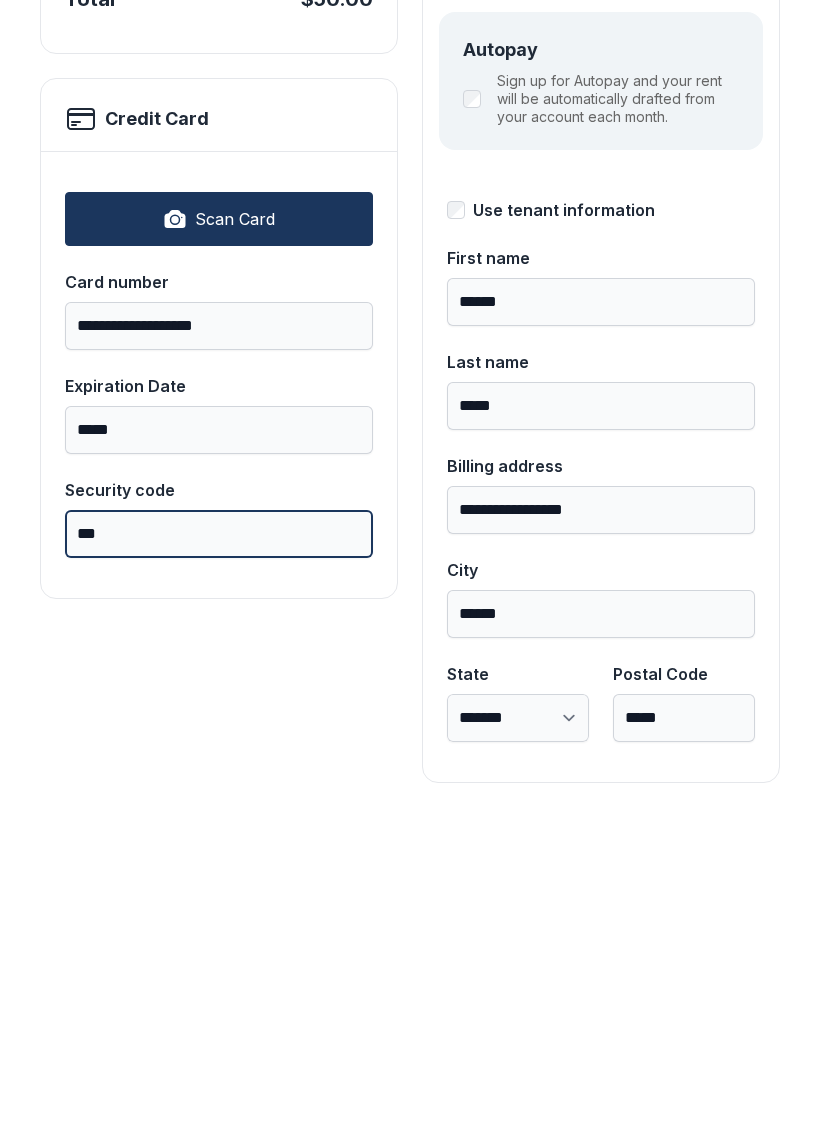 type on "***" 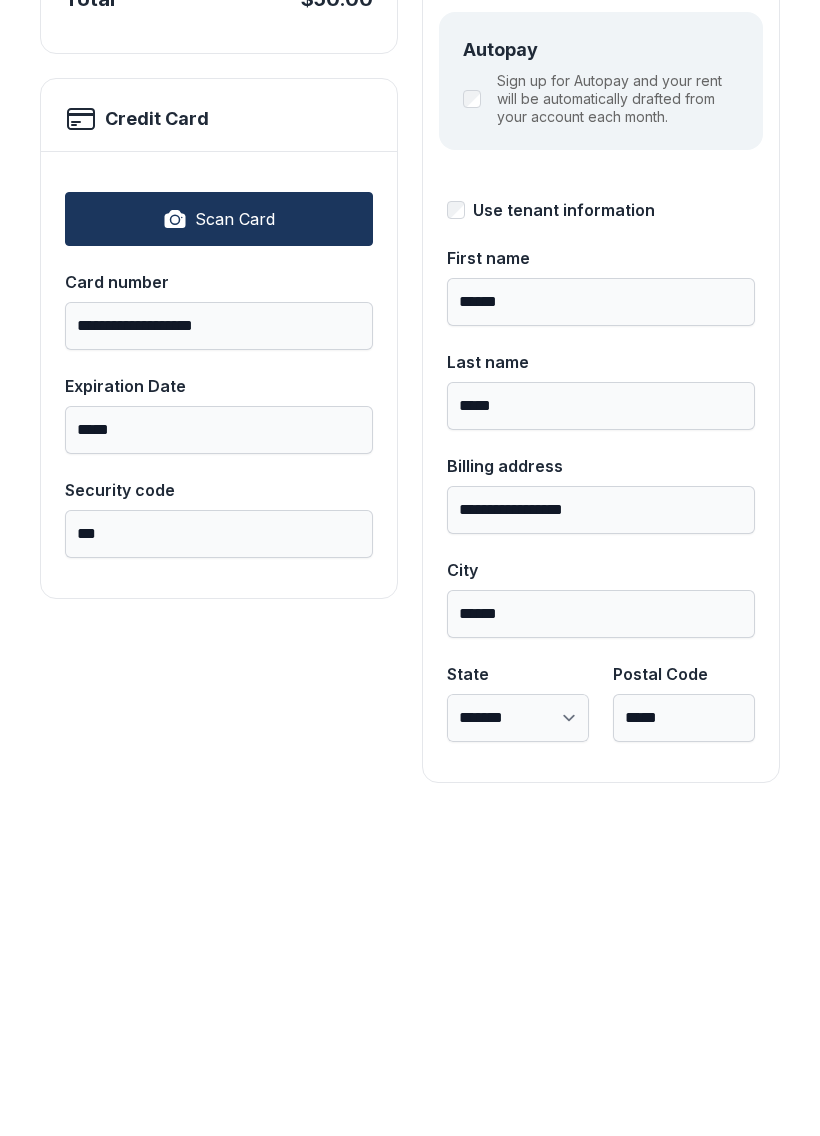 click on "**********" at bounding box center [219, 644] 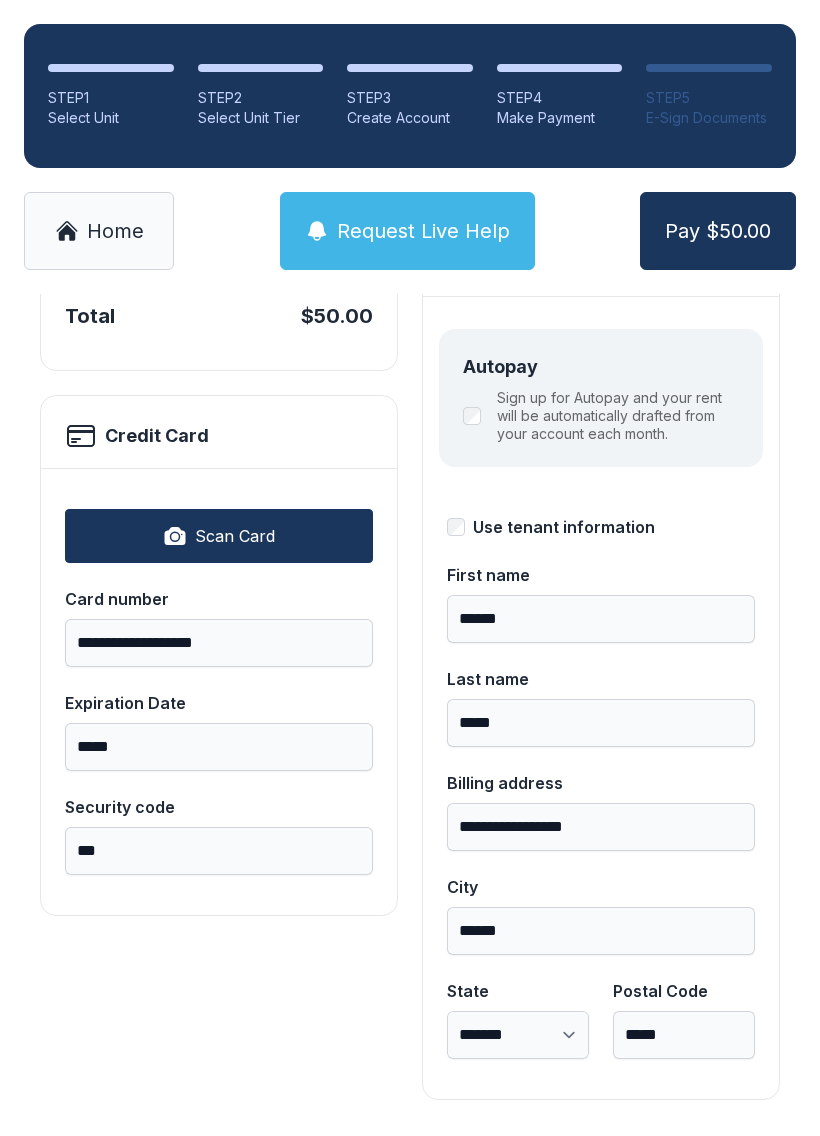 click on "Pay $50.00" at bounding box center [718, 231] 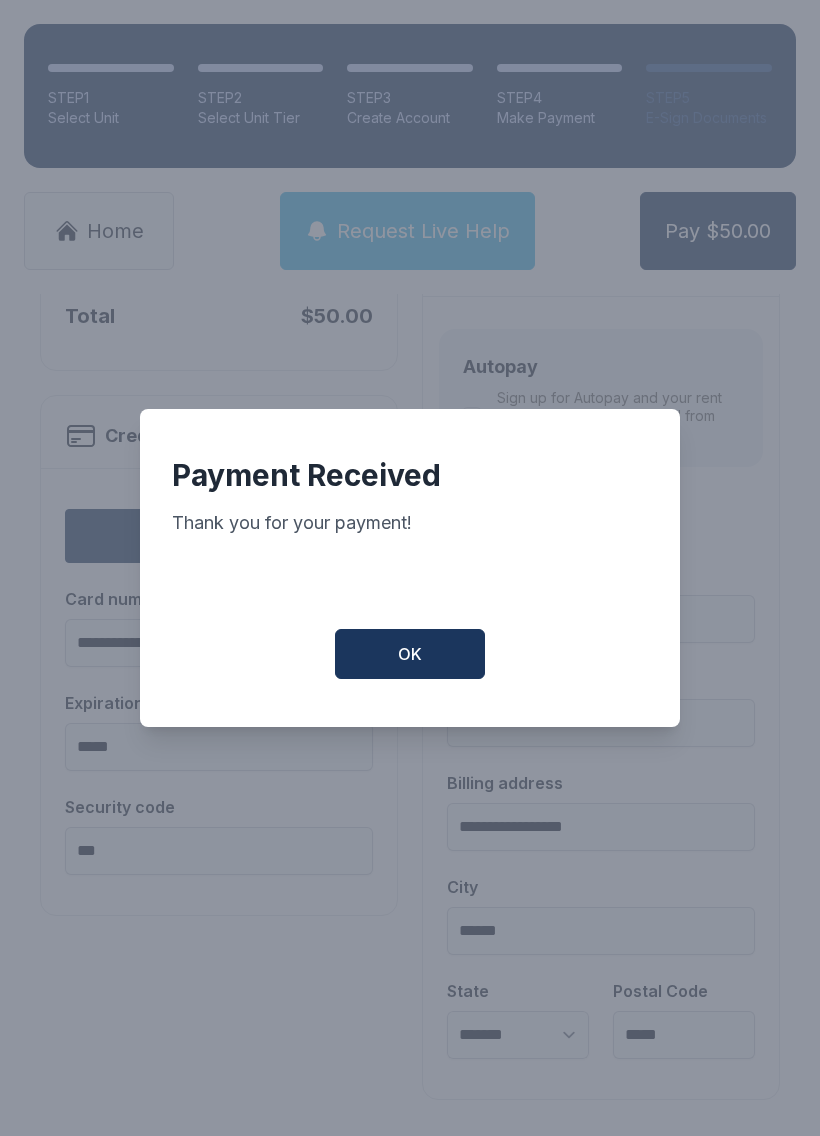 click on "OK" at bounding box center [410, 654] 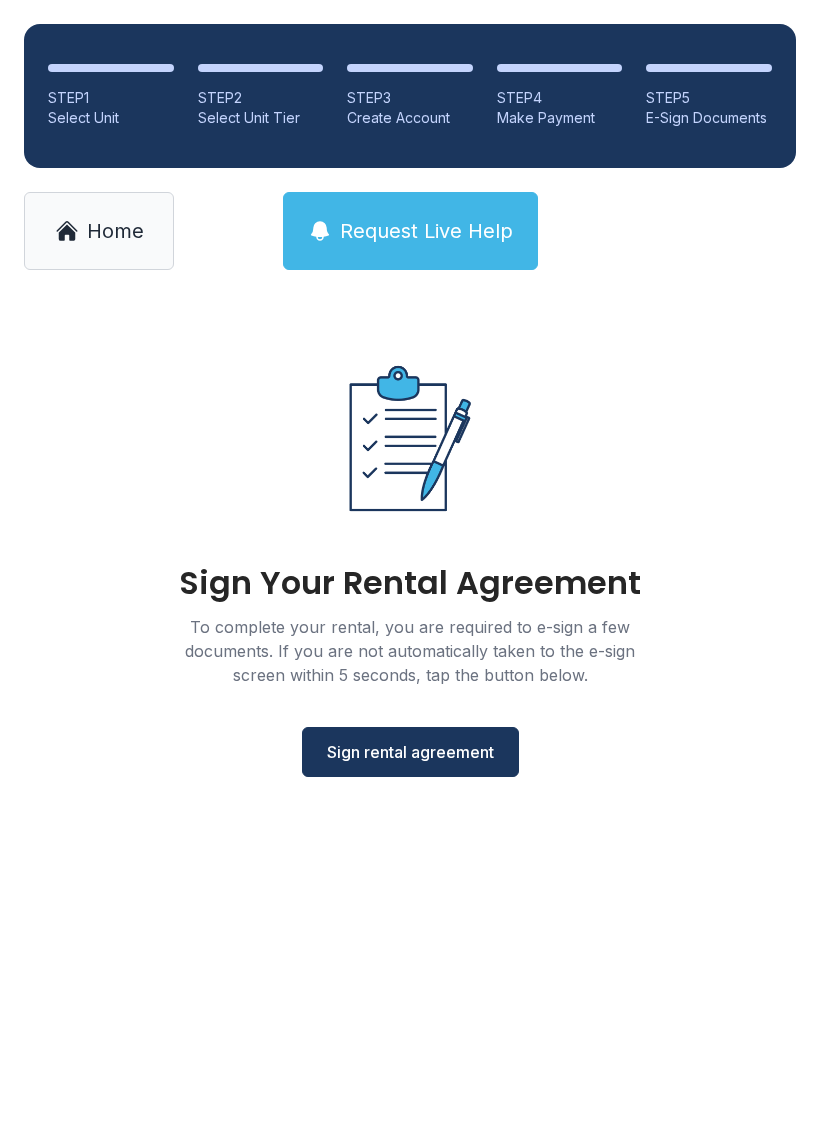 scroll, scrollTop: 0, scrollLeft: 0, axis: both 